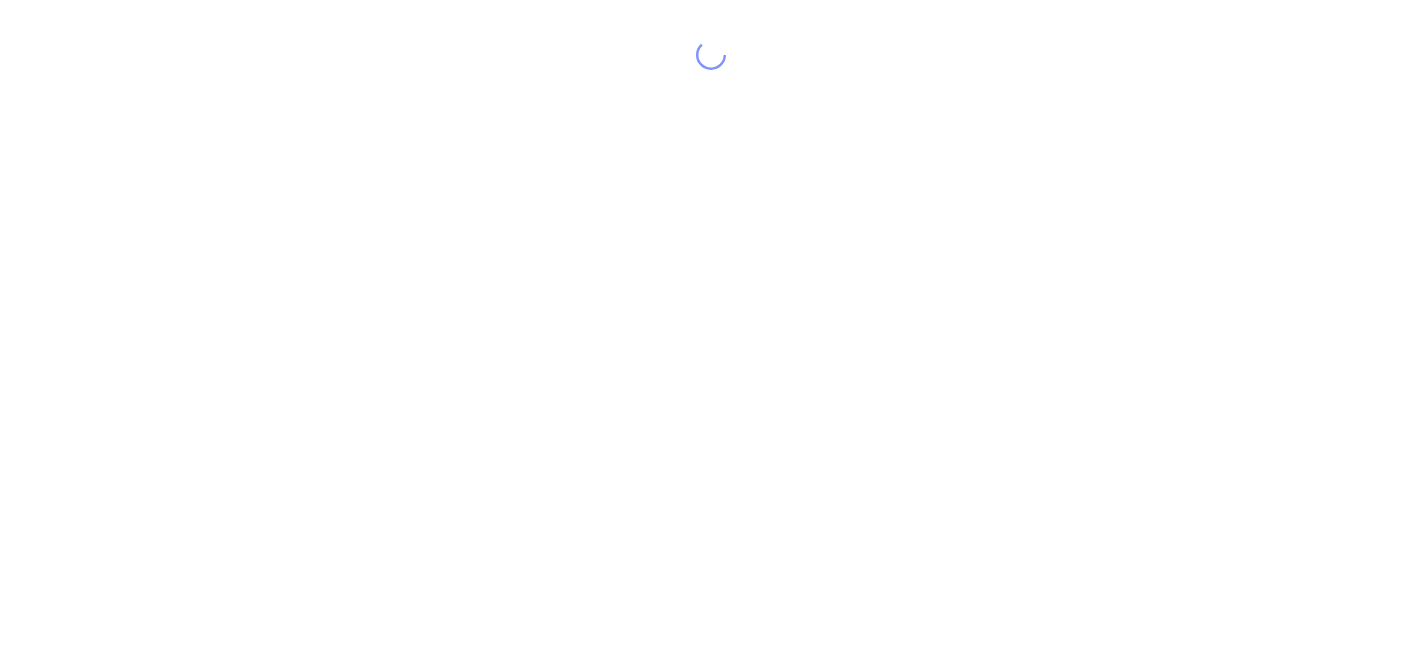 scroll, scrollTop: 0, scrollLeft: 0, axis: both 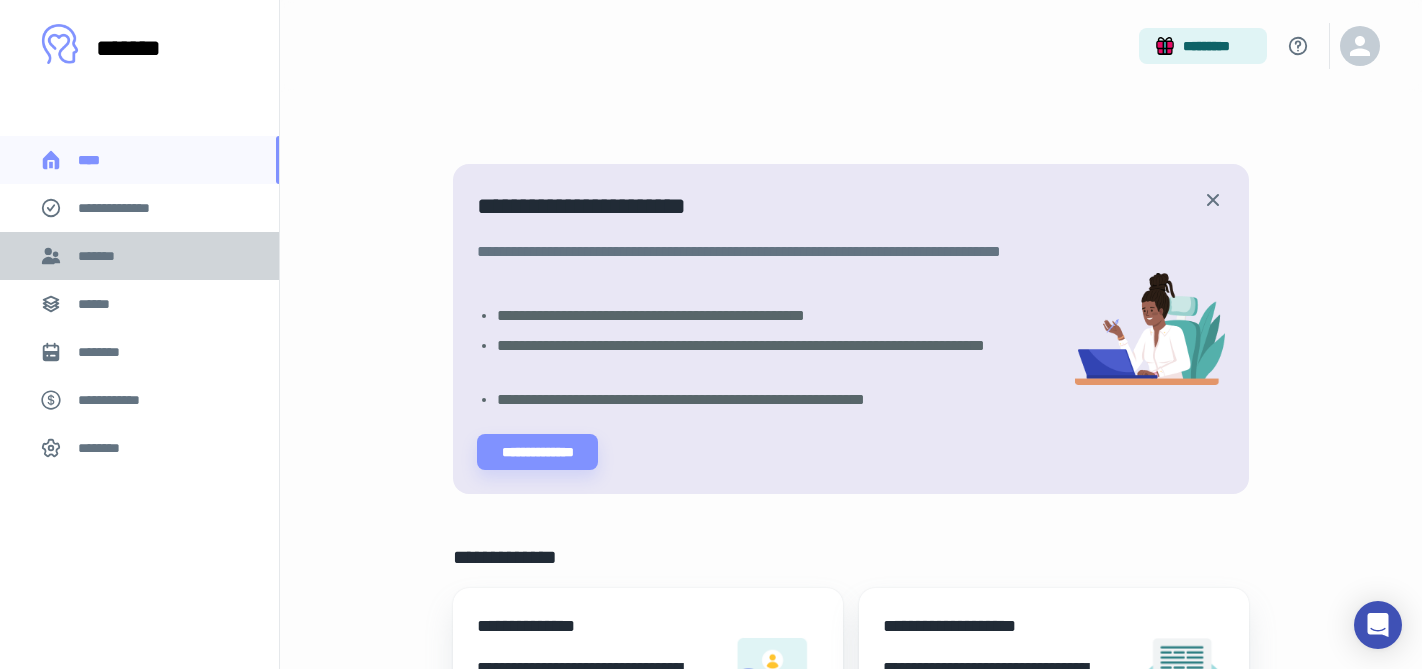 click on "*******" at bounding box center [139, 256] 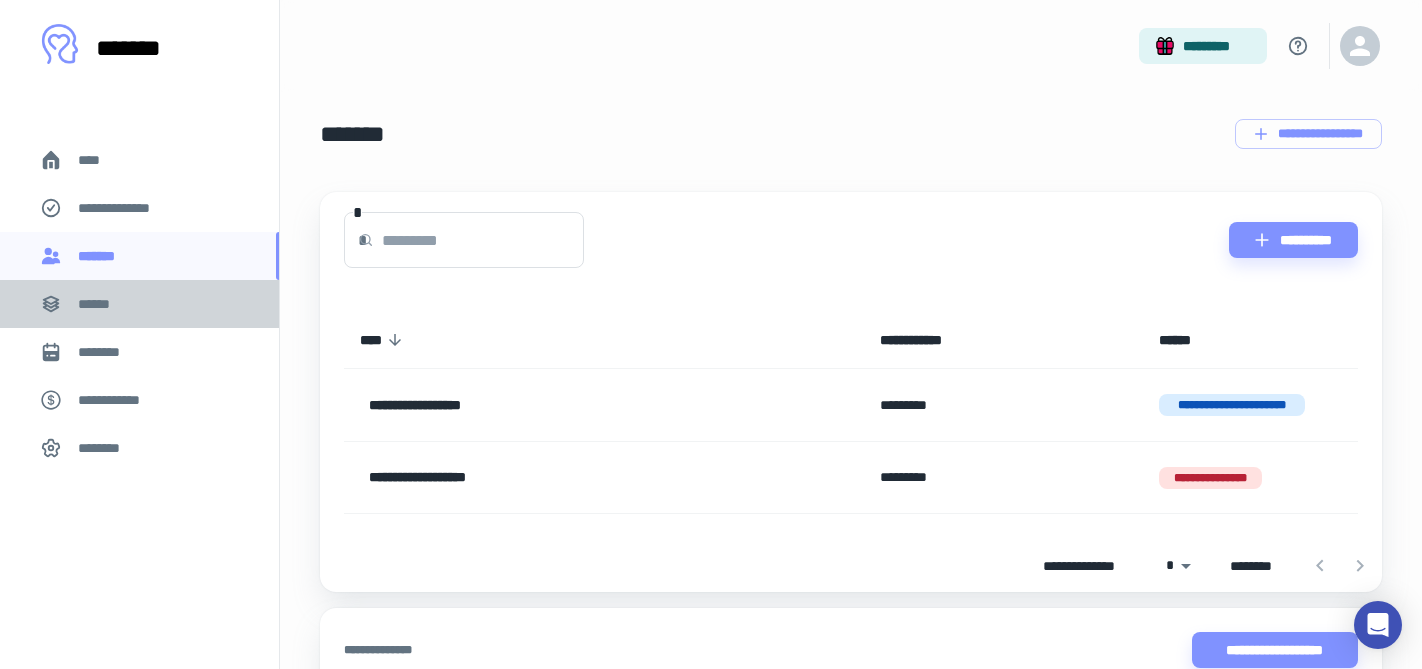 click on "******" at bounding box center (139, 304) 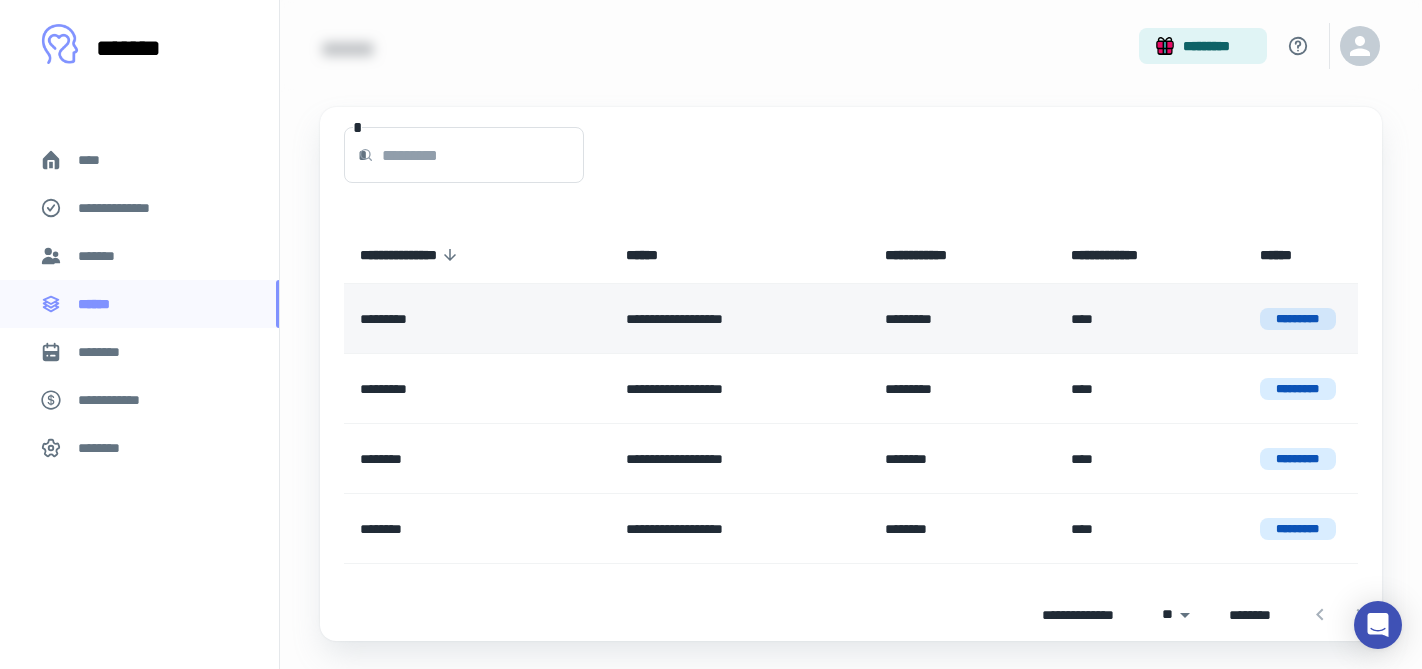 scroll, scrollTop: 137, scrollLeft: 0, axis: vertical 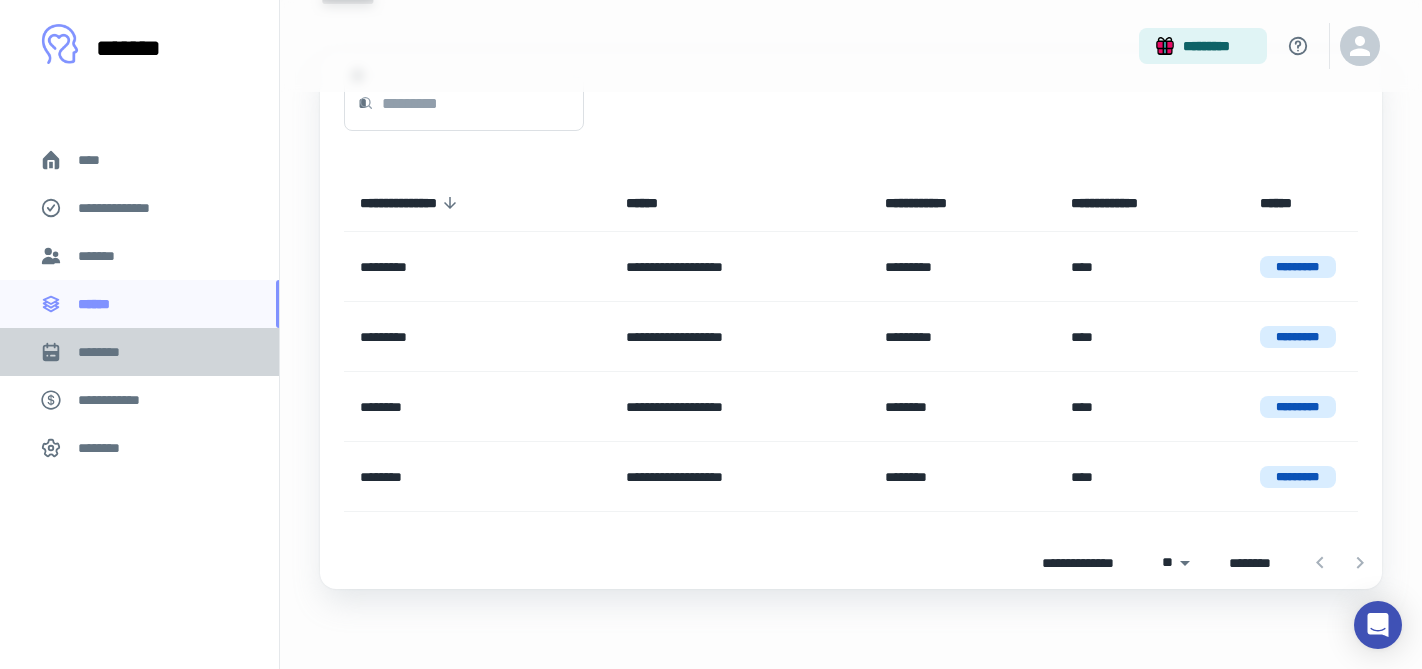 click on "********" at bounding box center (139, 352) 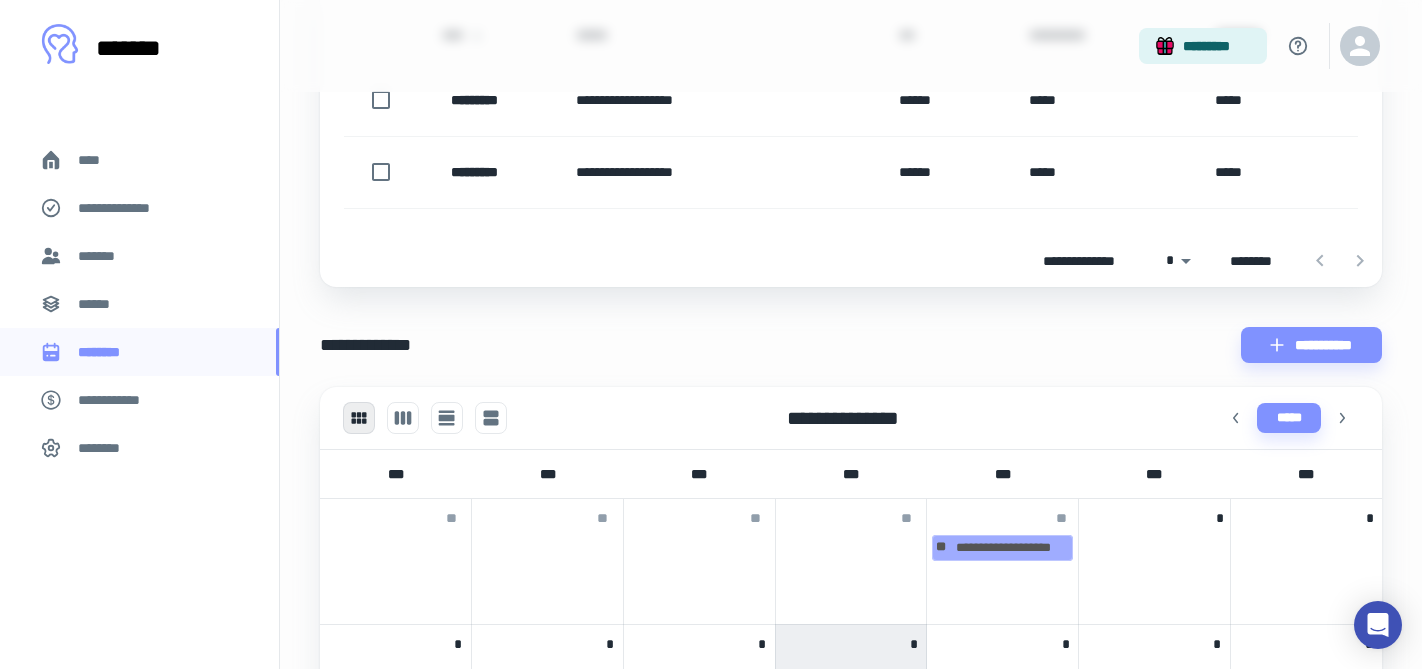 scroll, scrollTop: 85, scrollLeft: 0, axis: vertical 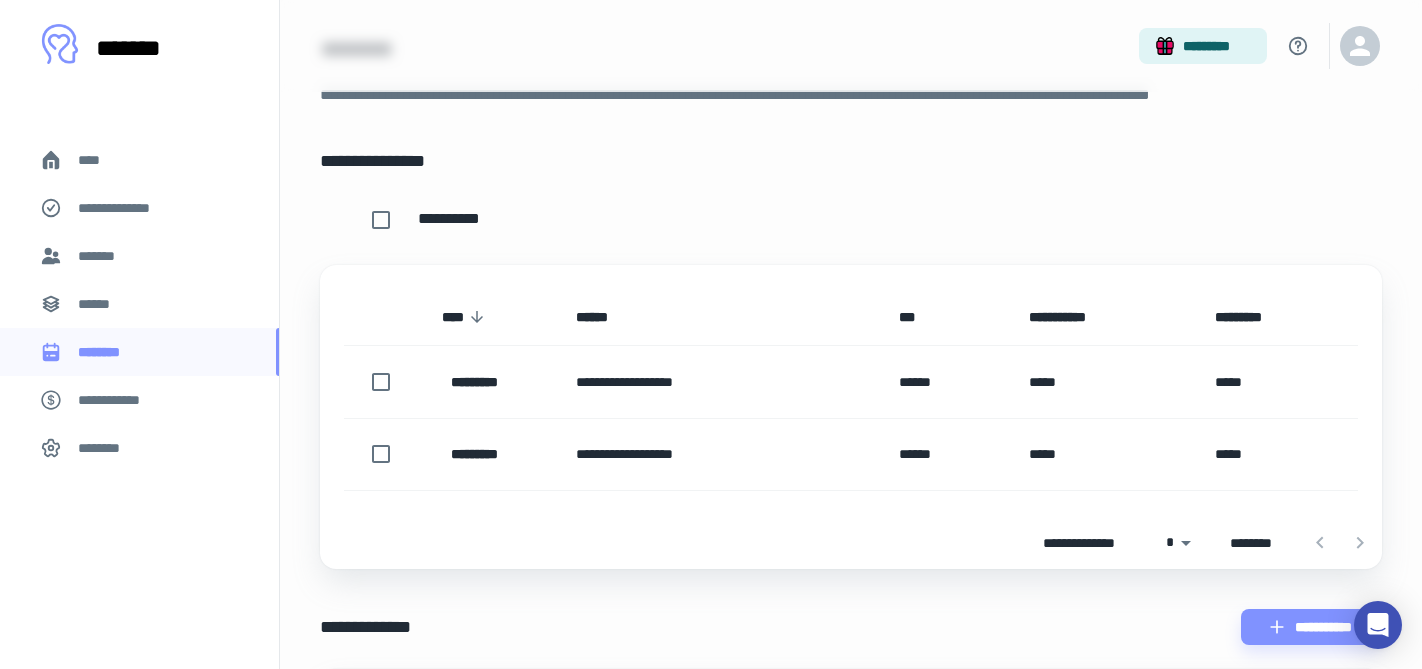 click on "****" at bounding box center (139, 160) 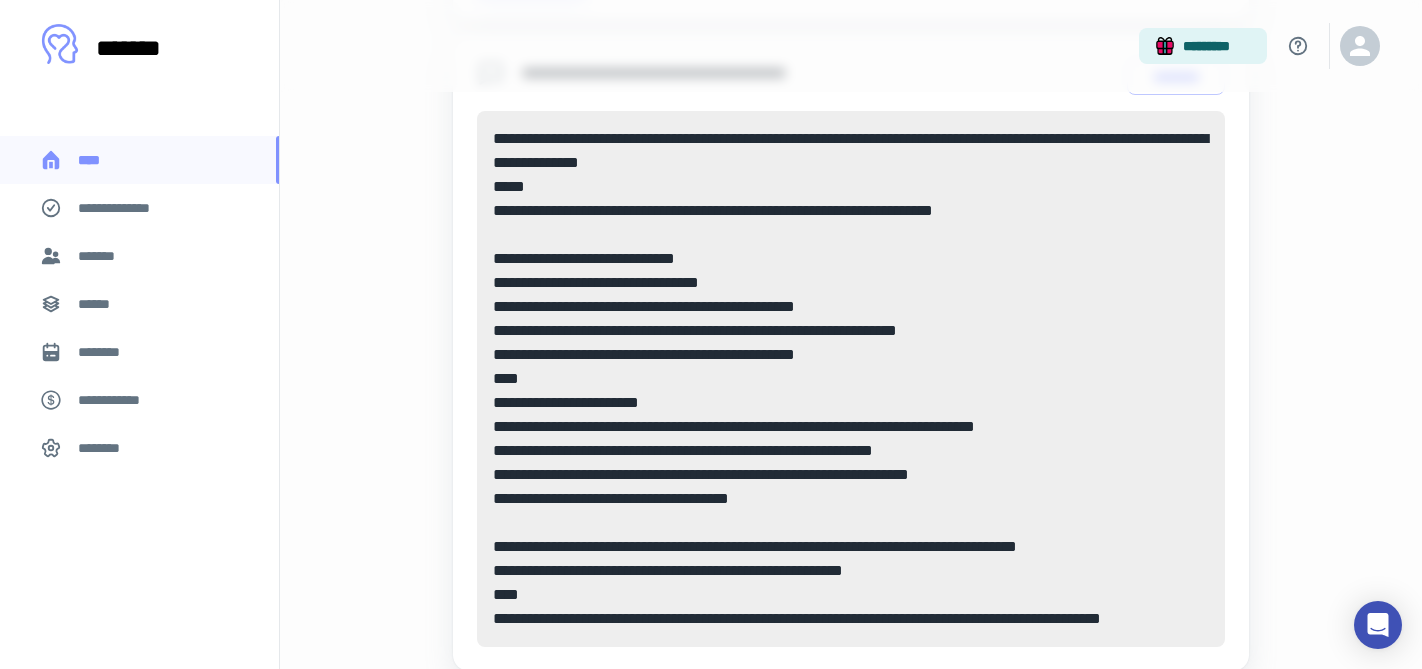 scroll, scrollTop: 1133, scrollLeft: 0, axis: vertical 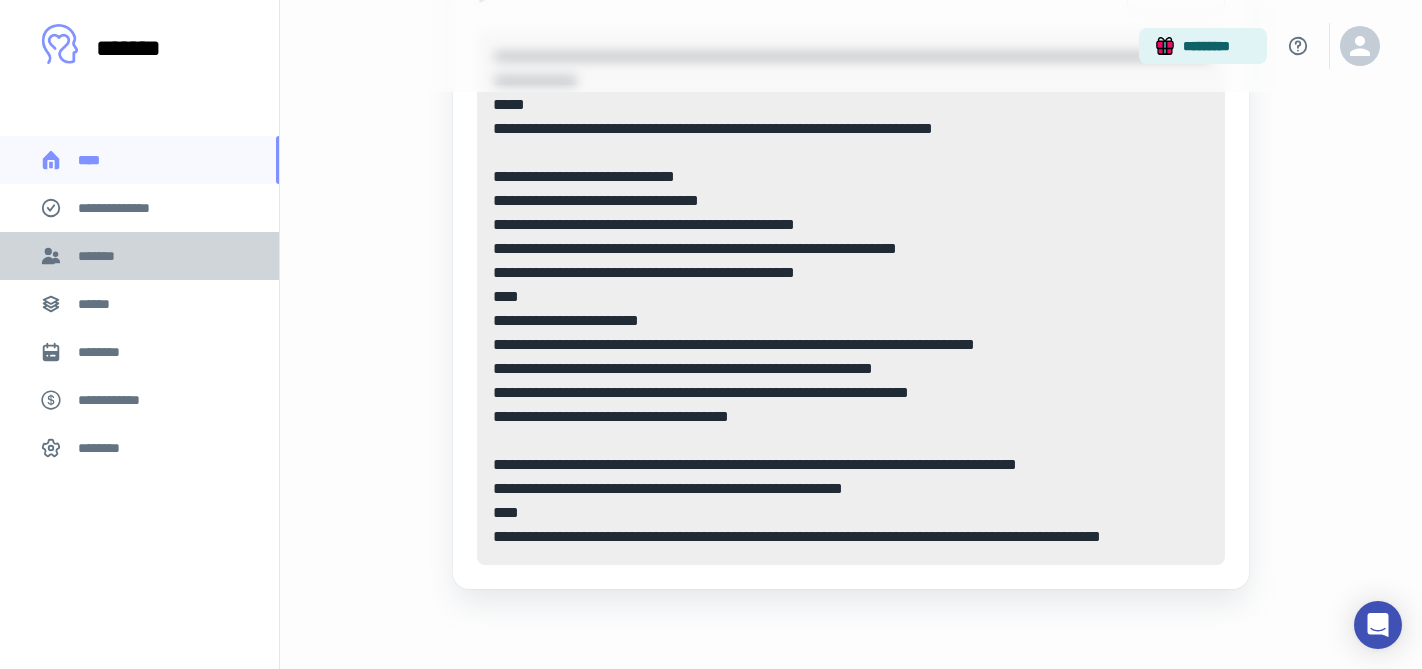 click on "*******" at bounding box center (139, 256) 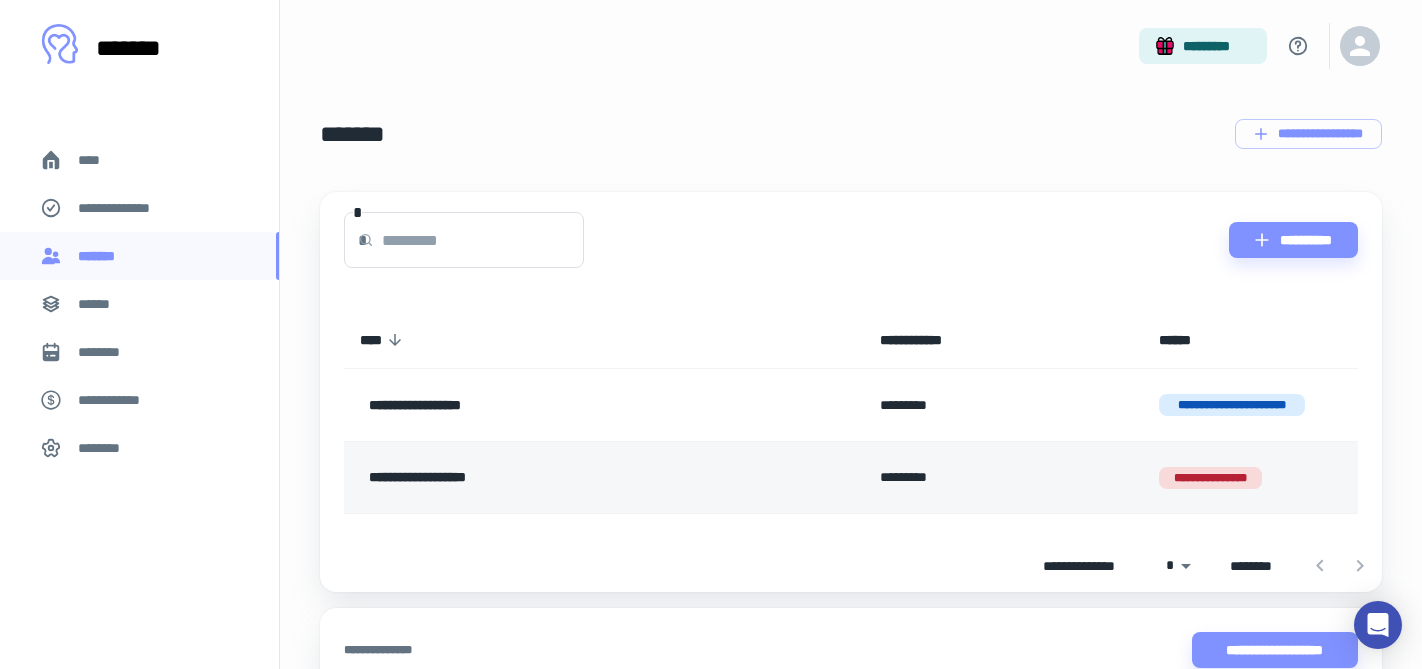 click on "**********" at bounding box center [1210, 478] 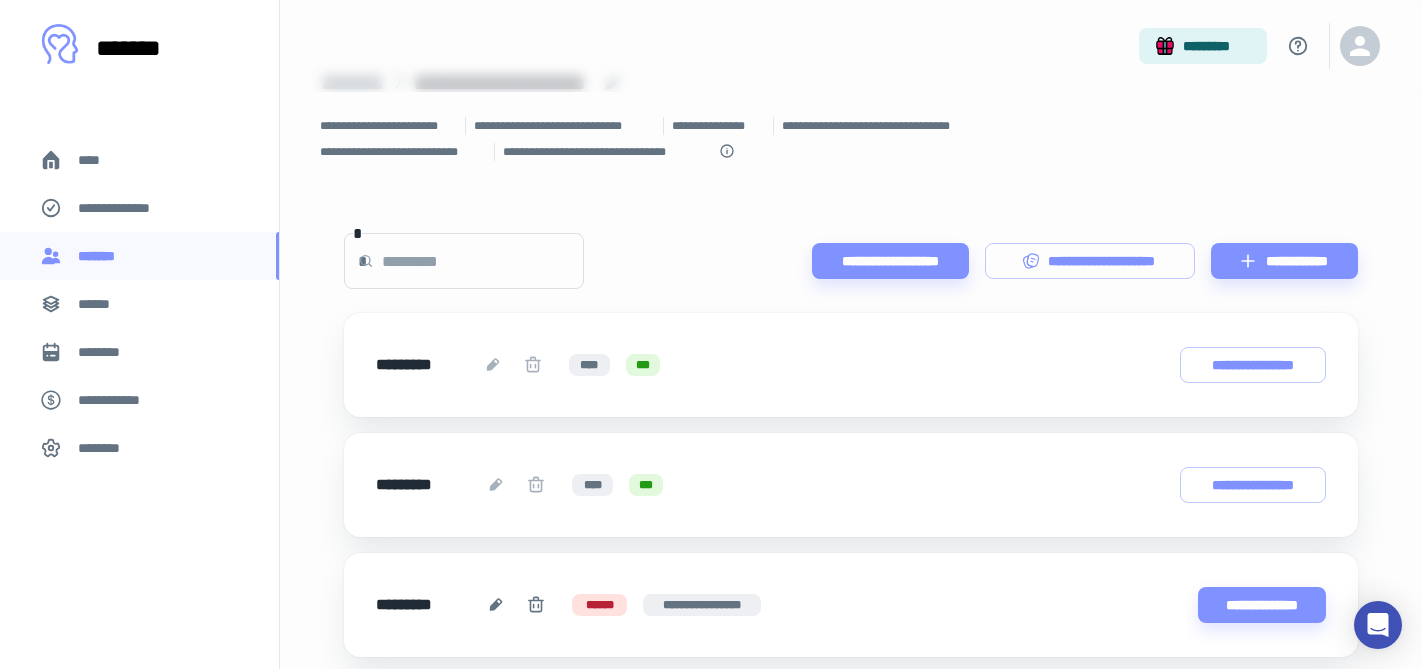 scroll, scrollTop: 49, scrollLeft: 0, axis: vertical 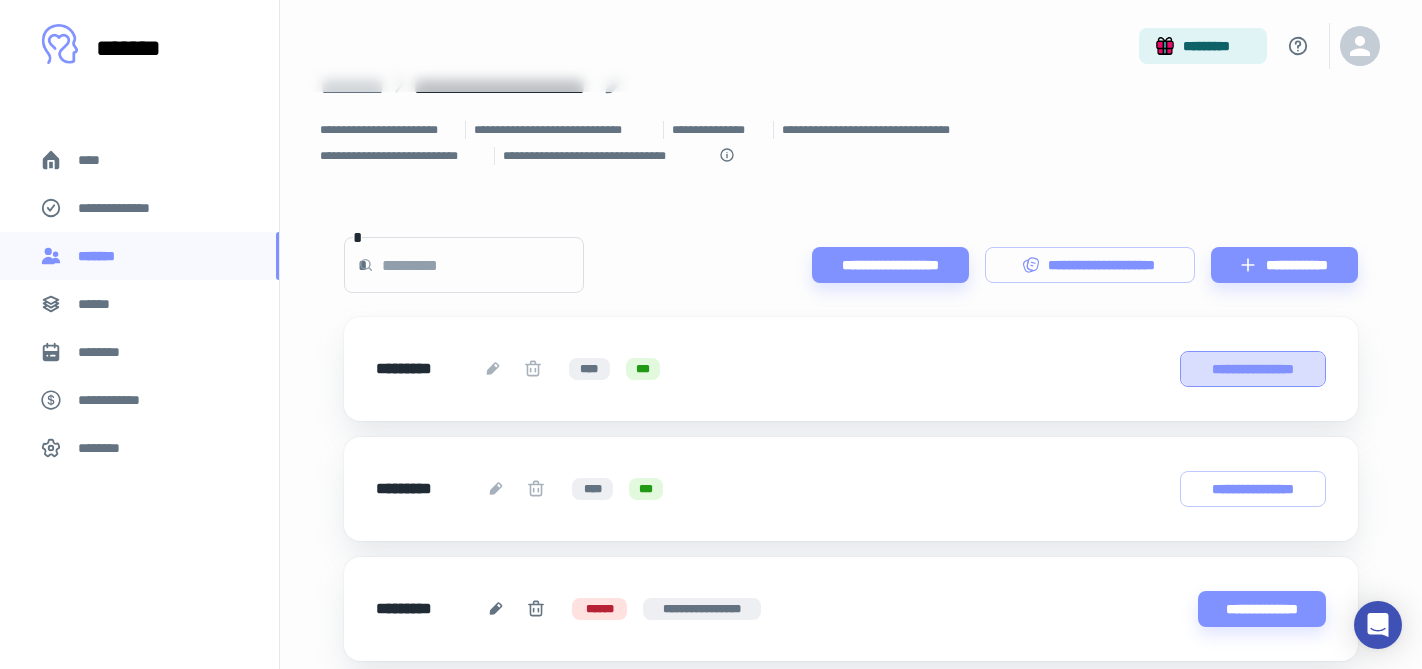 click on "**********" at bounding box center (1253, 369) 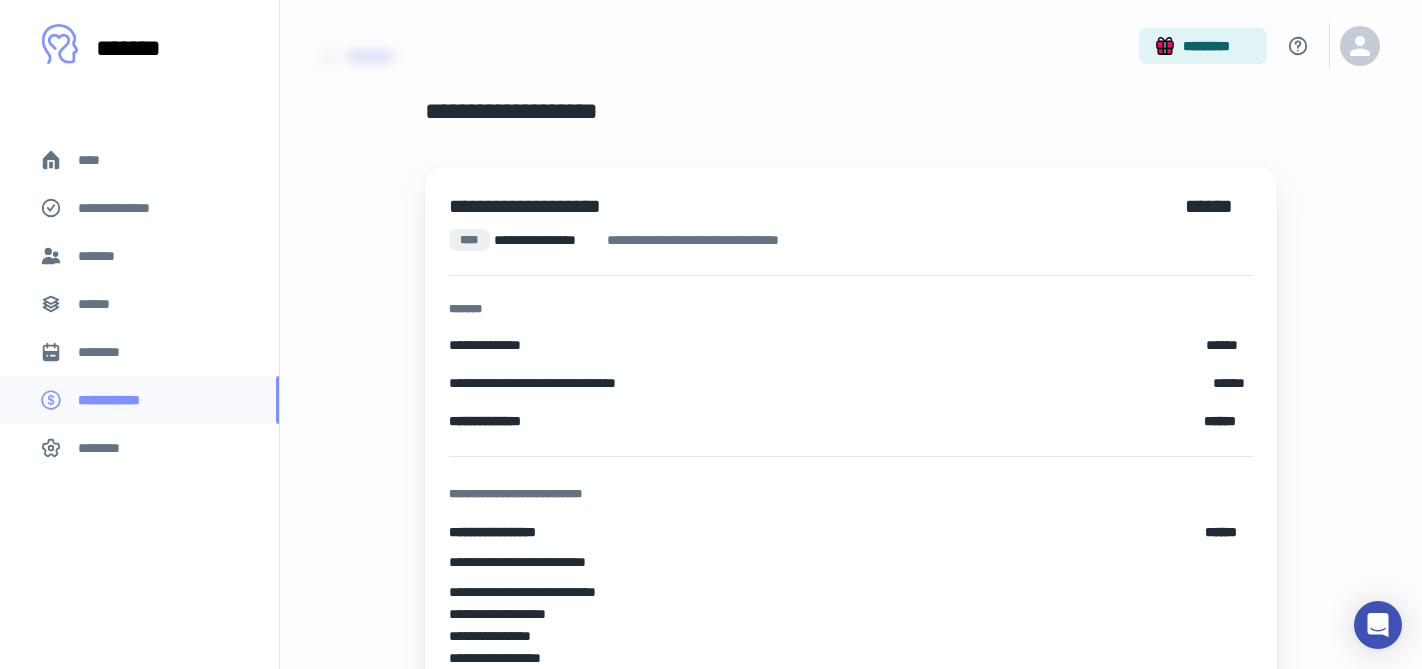 scroll, scrollTop: 0, scrollLeft: 0, axis: both 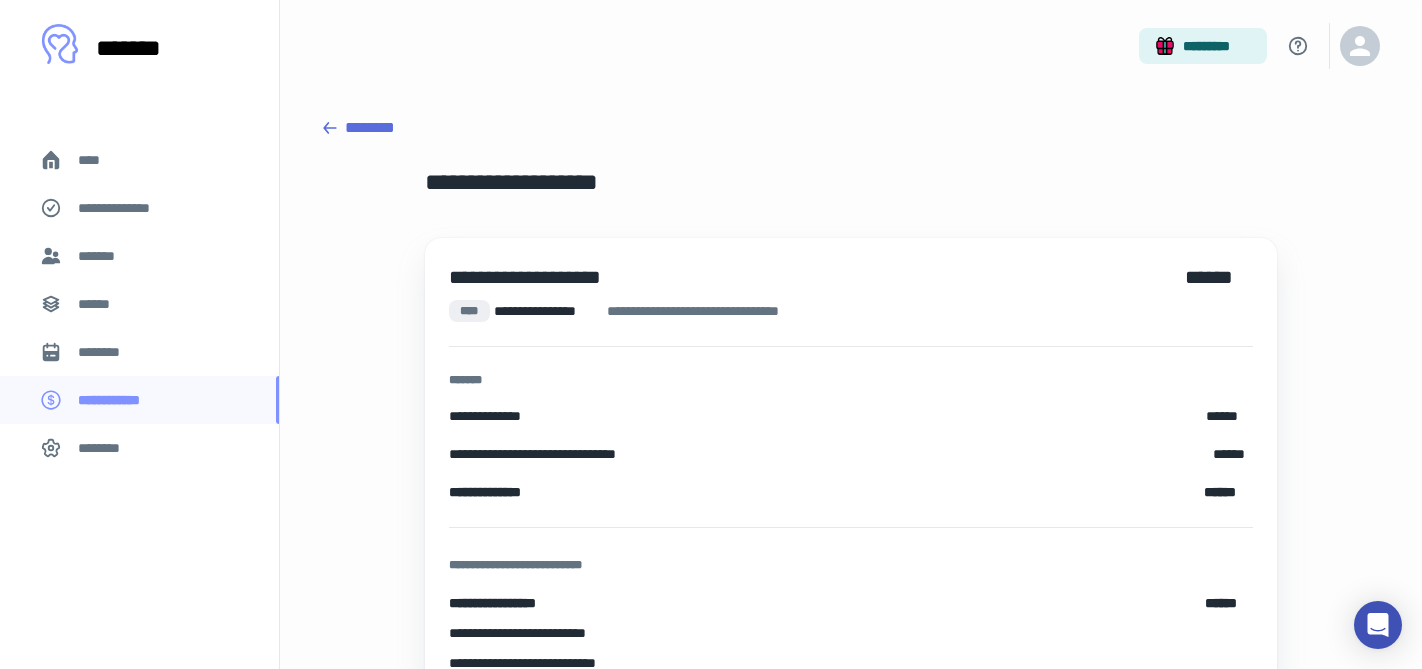 click 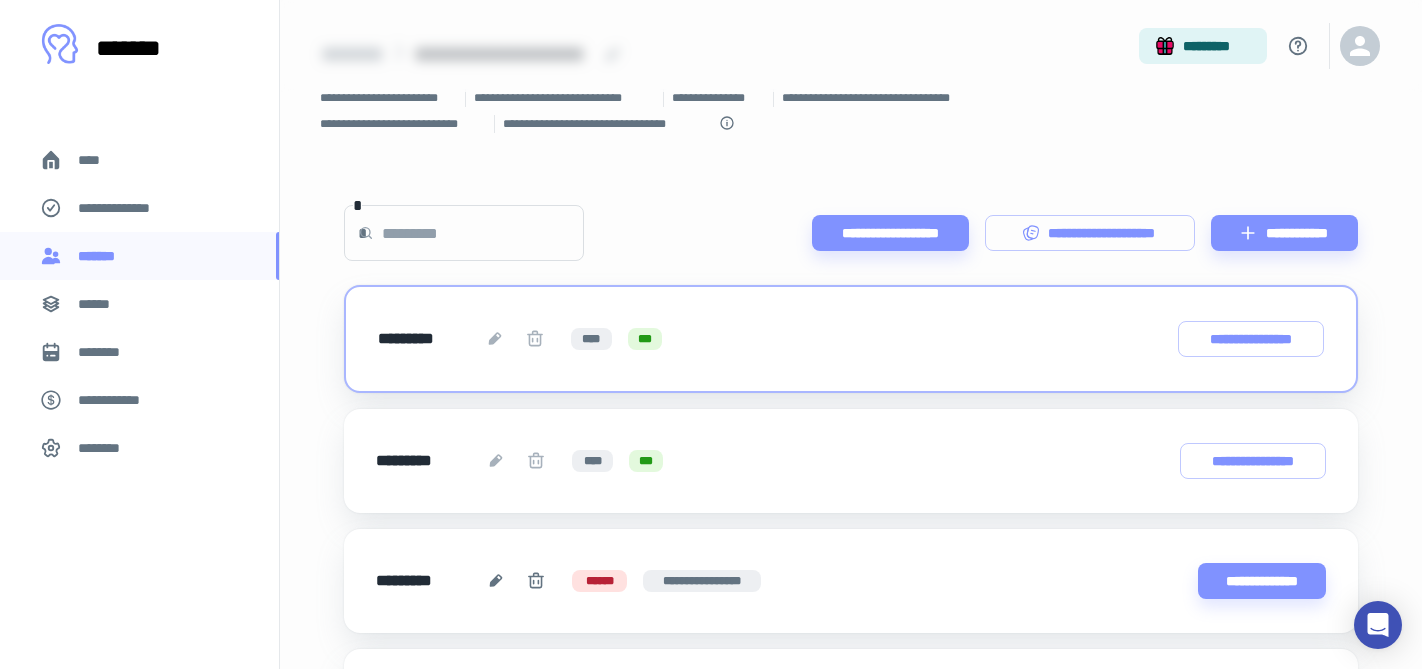scroll, scrollTop: 81, scrollLeft: 0, axis: vertical 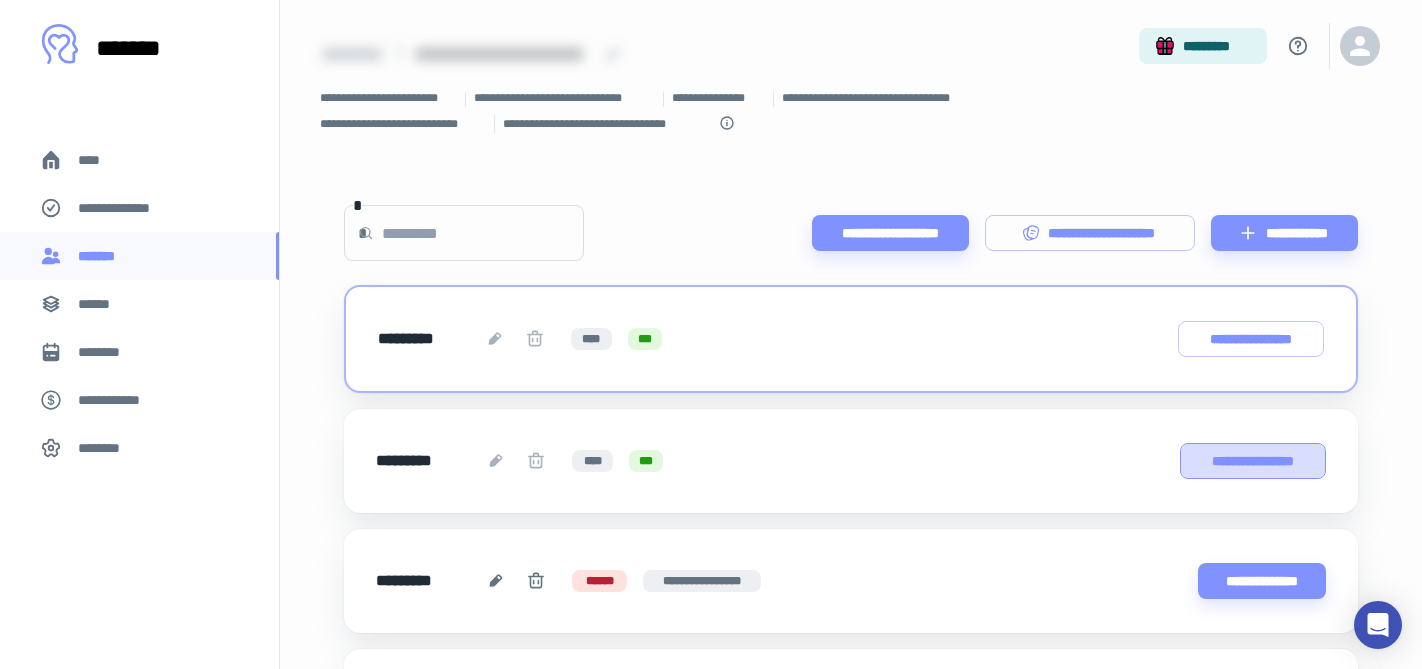 click on "**********" at bounding box center (1253, 461) 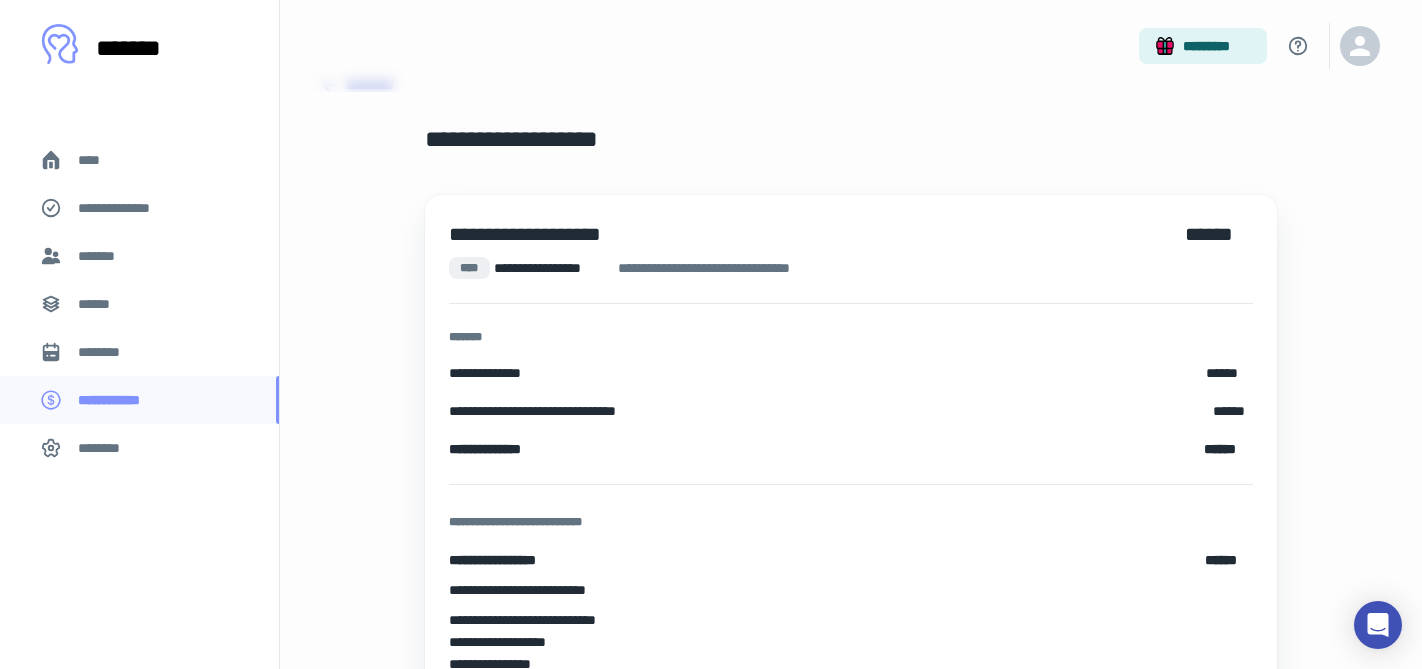 scroll, scrollTop: 0, scrollLeft: 0, axis: both 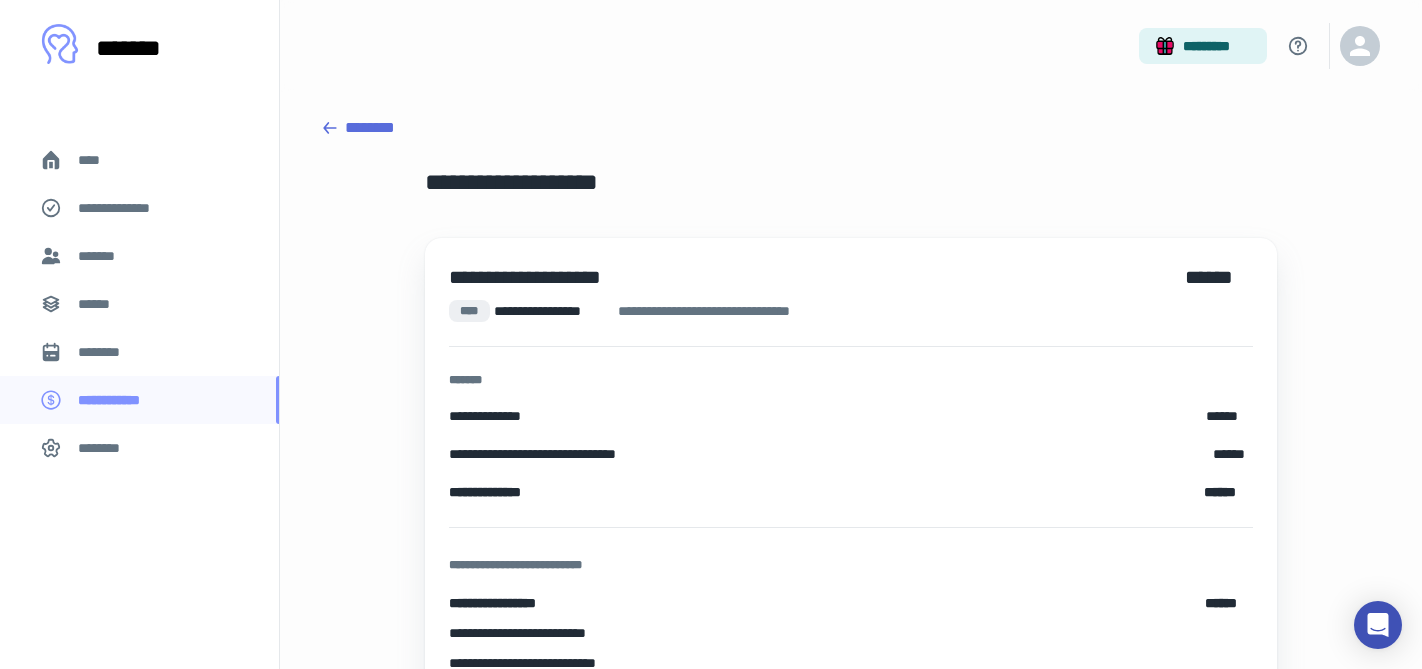 click 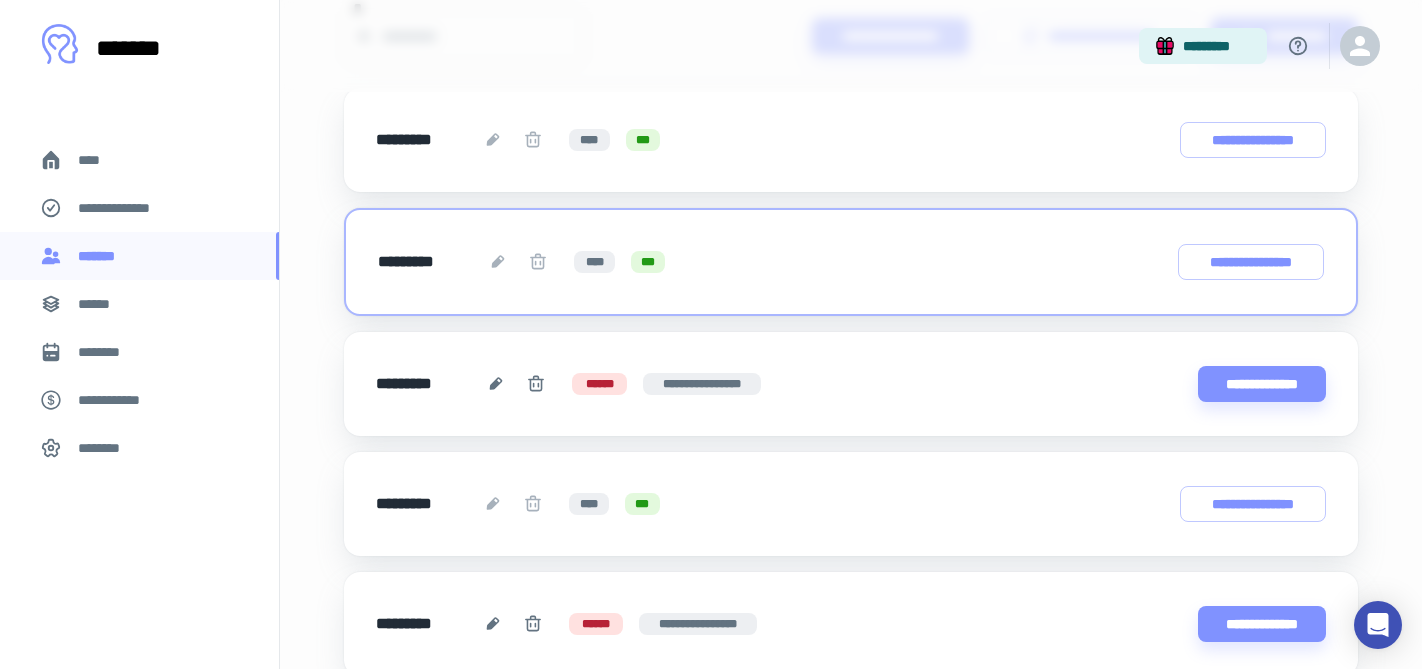 scroll, scrollTop: 282, scrollLeft: 0, axis: vertical 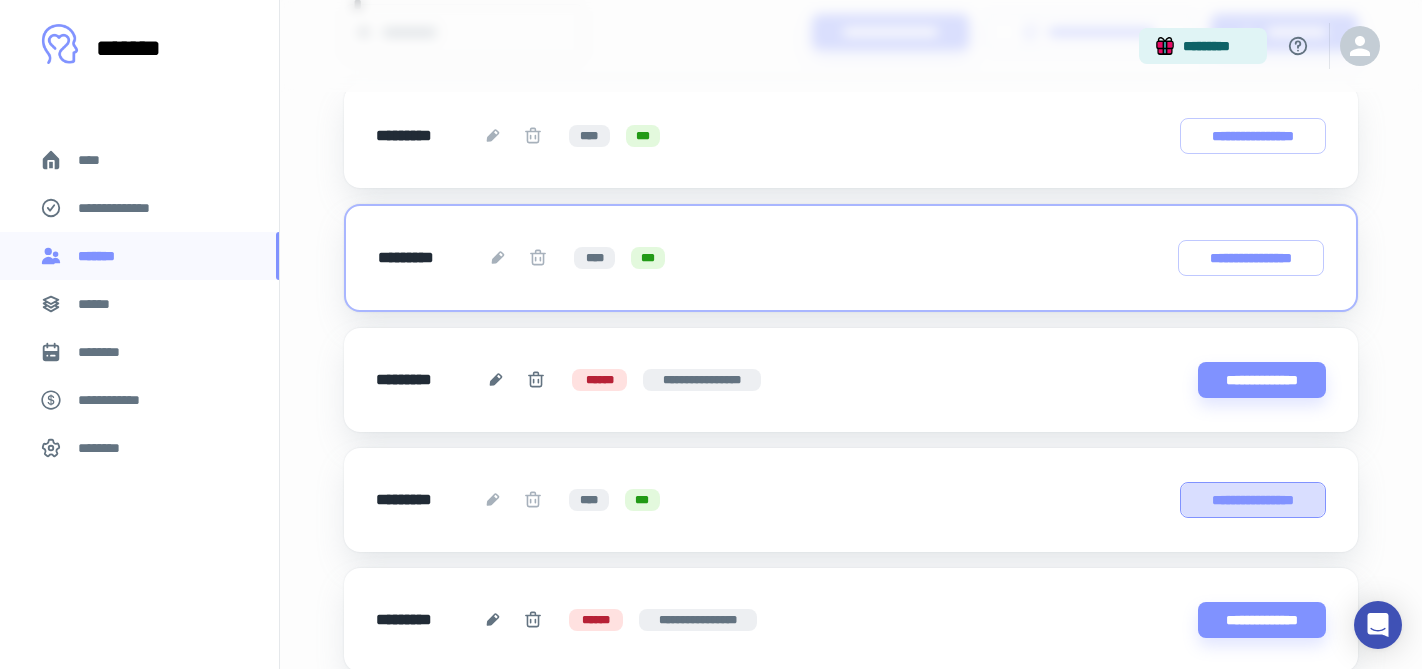 click on "**********" at bounding box center [1253, 500] 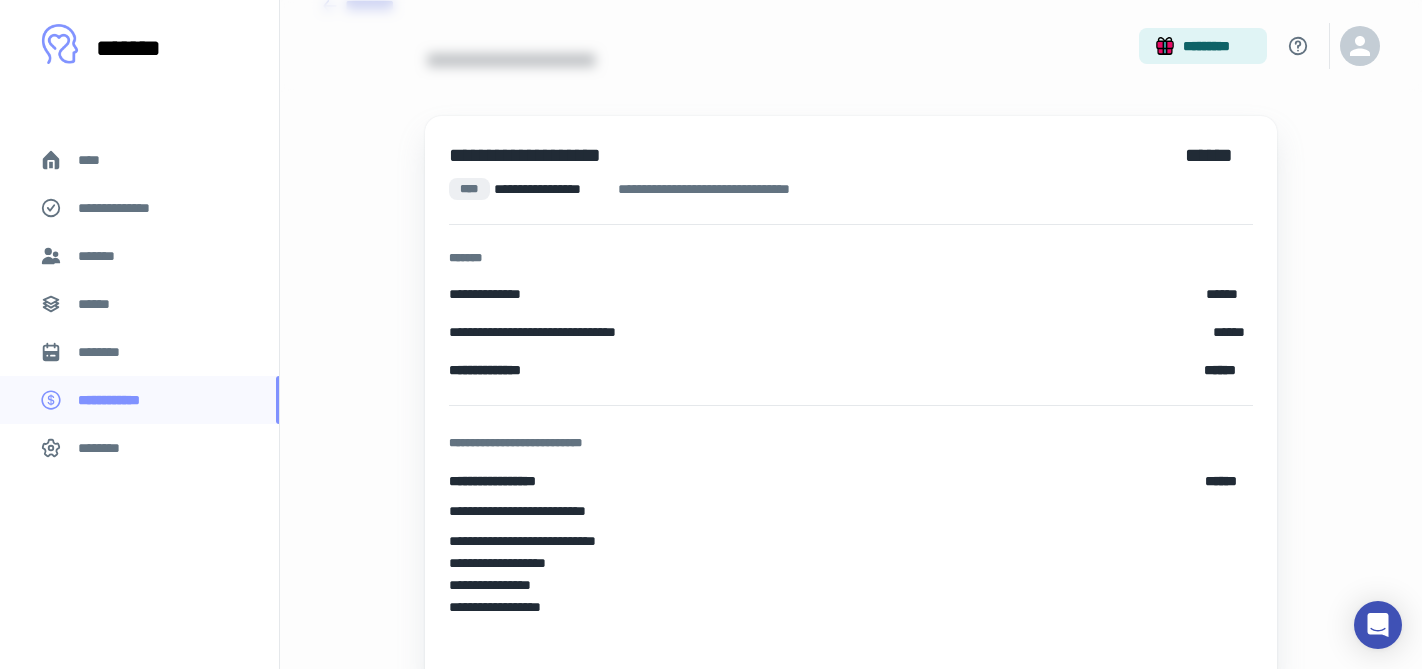 scroll, scrollTop: 0, scrollLeft: 0, axis: both 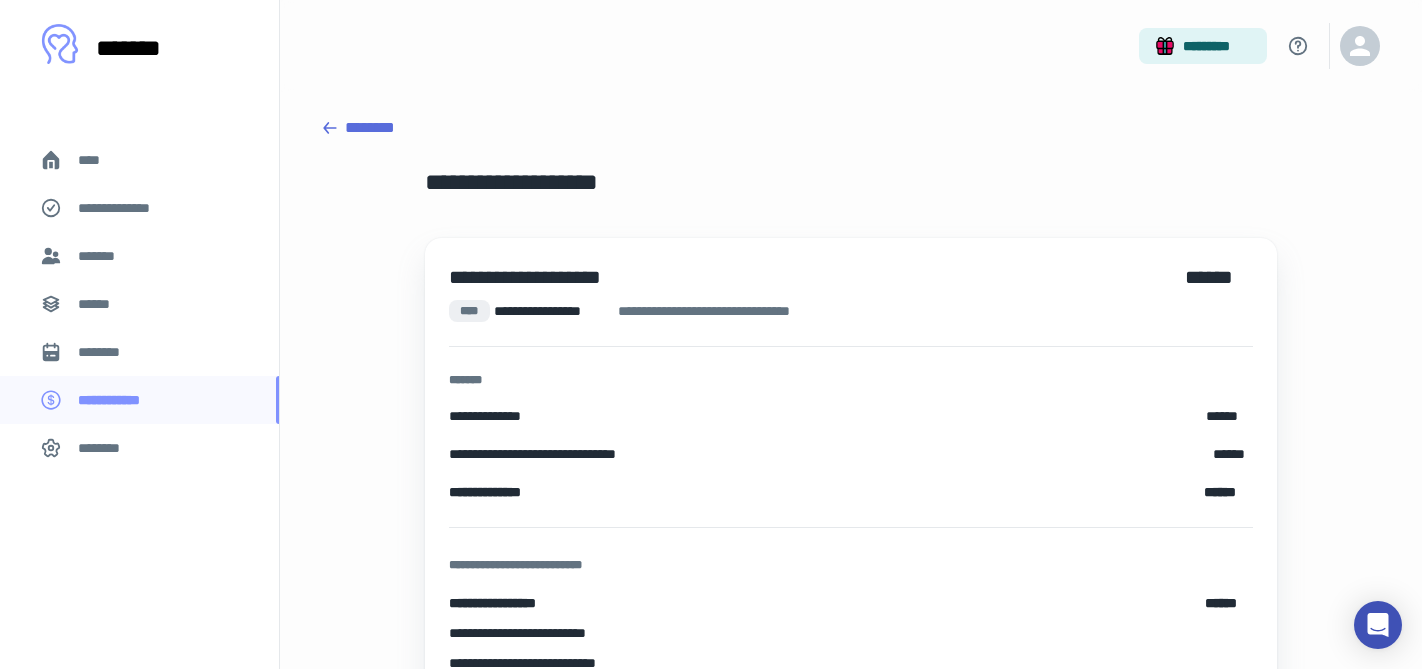 click on "********" at bounding box center [851, 128] 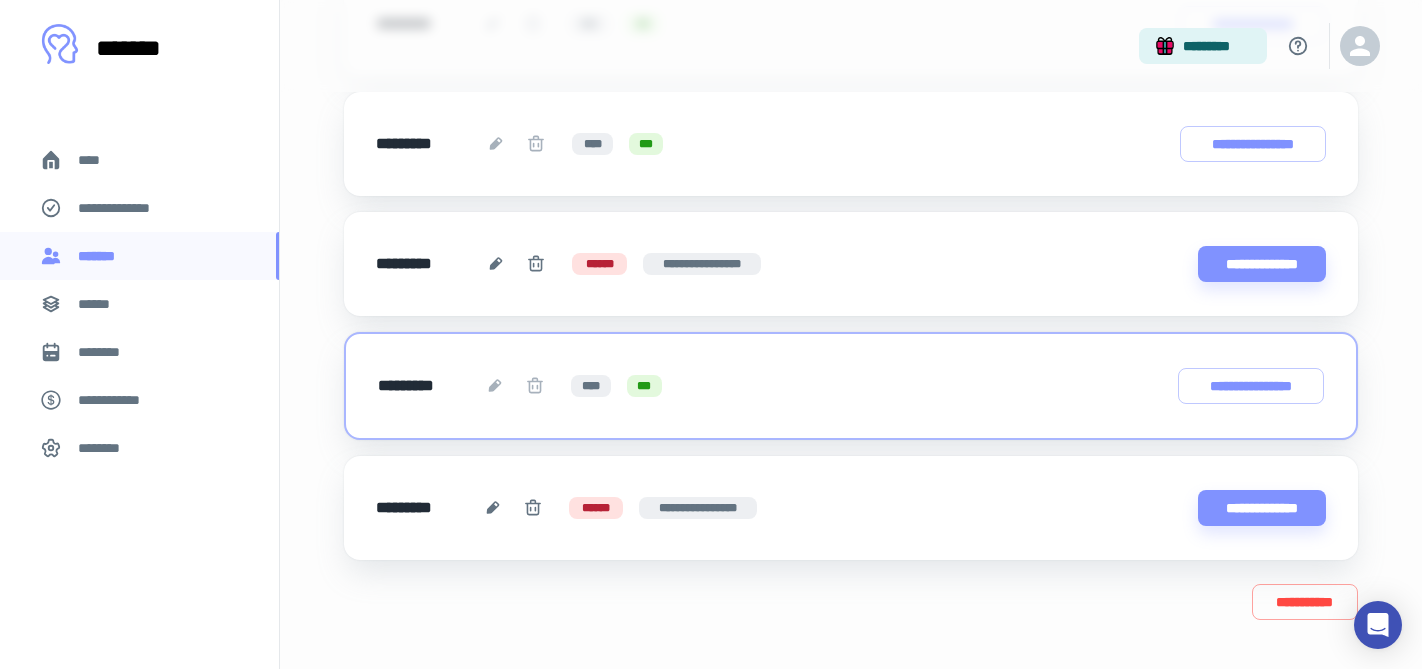 scroll, scrollTop: 392, scrollLeft: 0, axis: vertical 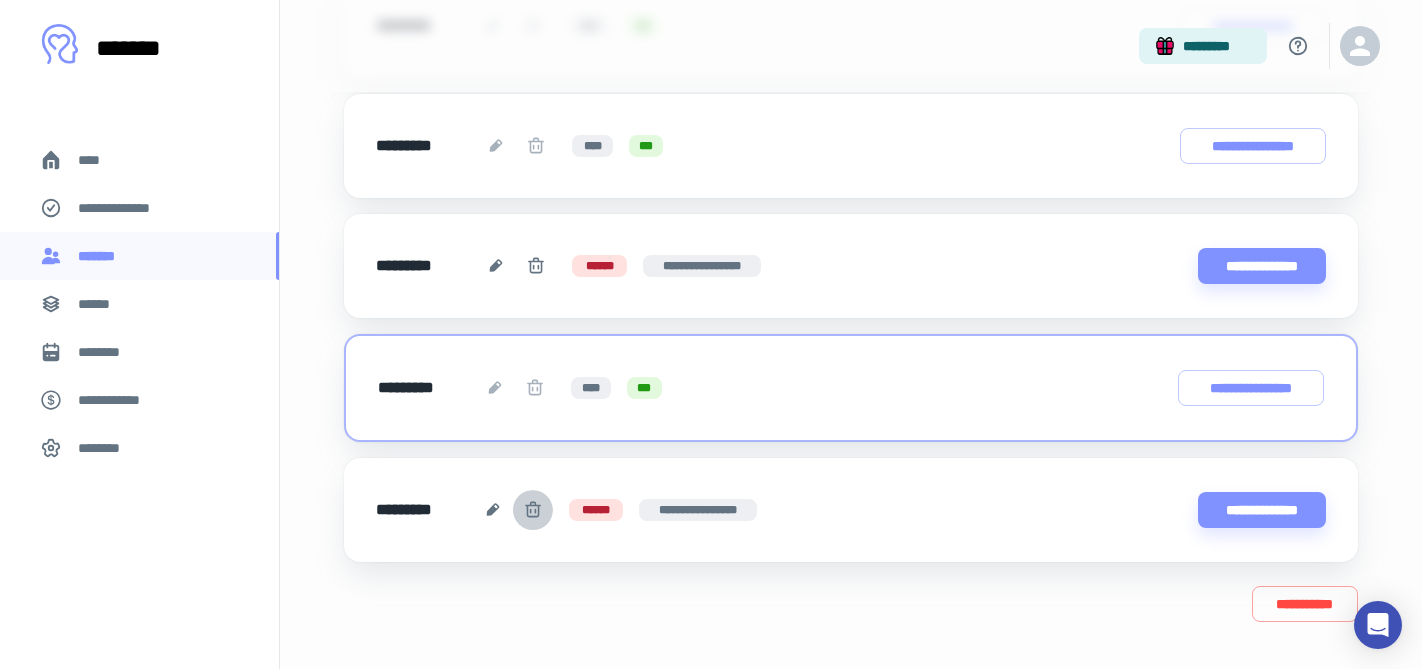 click 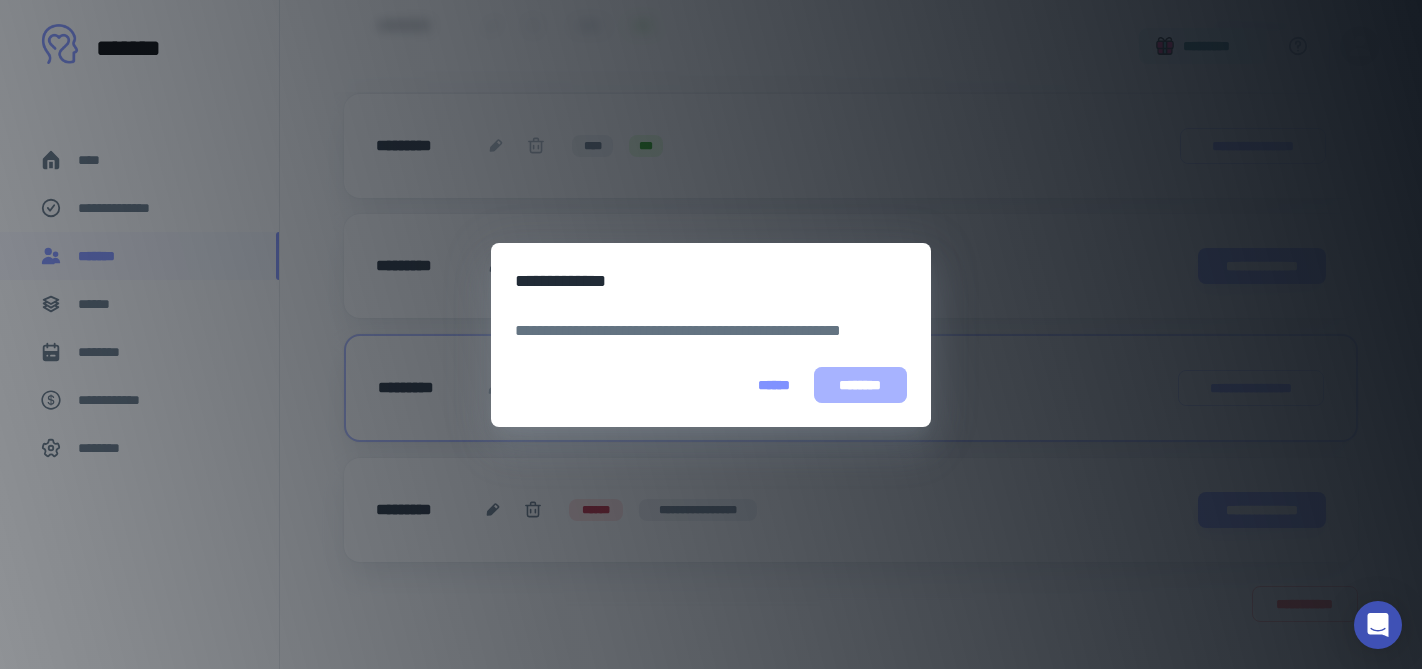 click on "********" at bounding box center (860, 385) 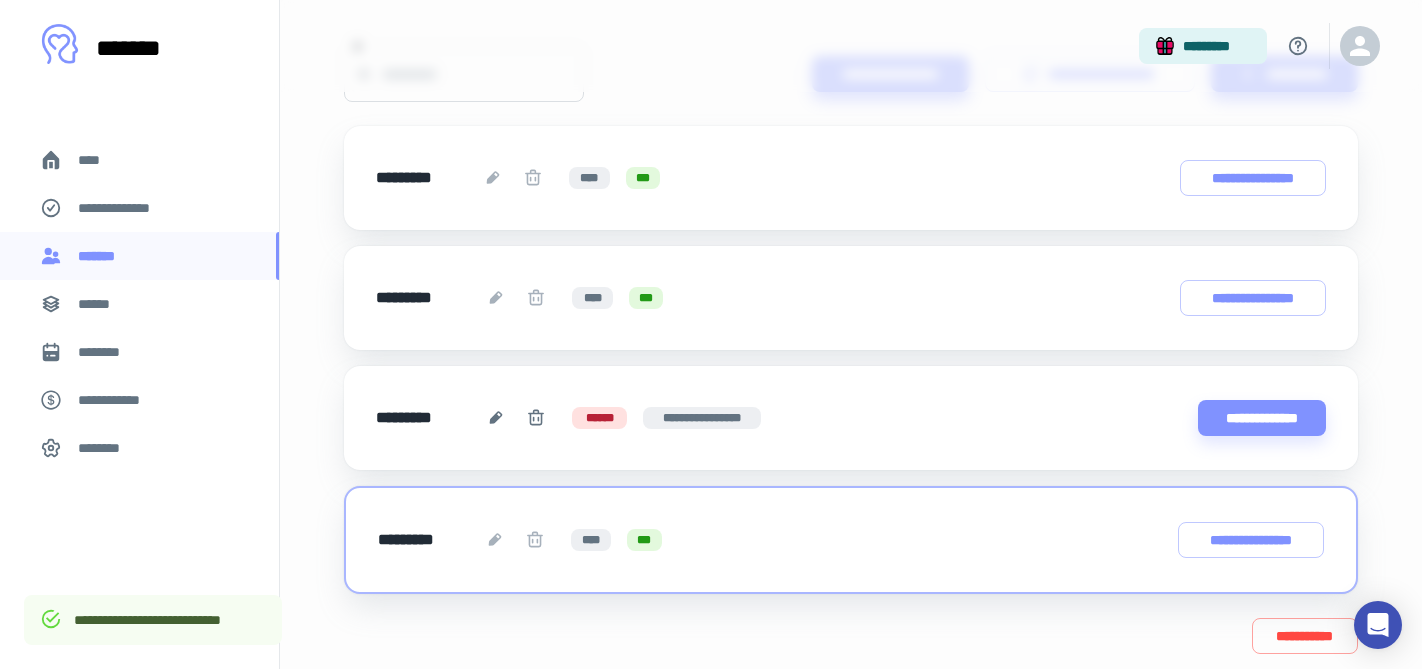 scroll, scrollTop: 238, scrollLeft: 0, axis: vertical 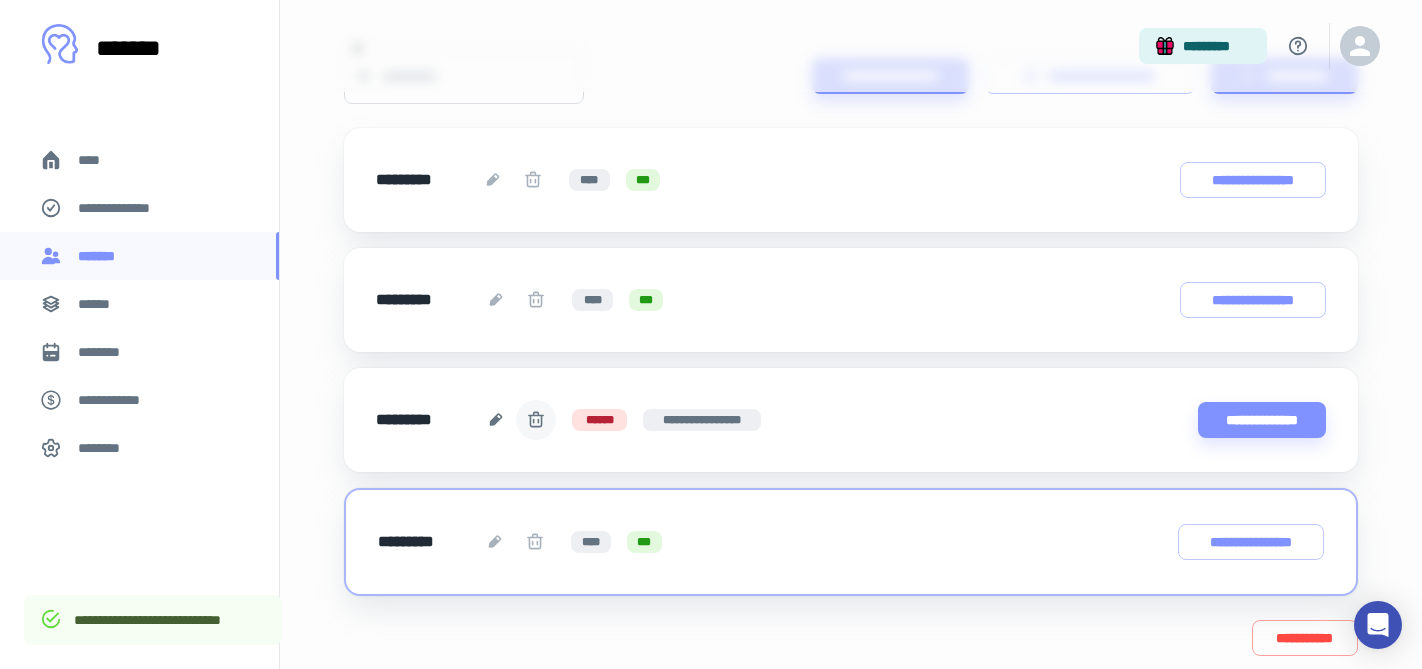 click 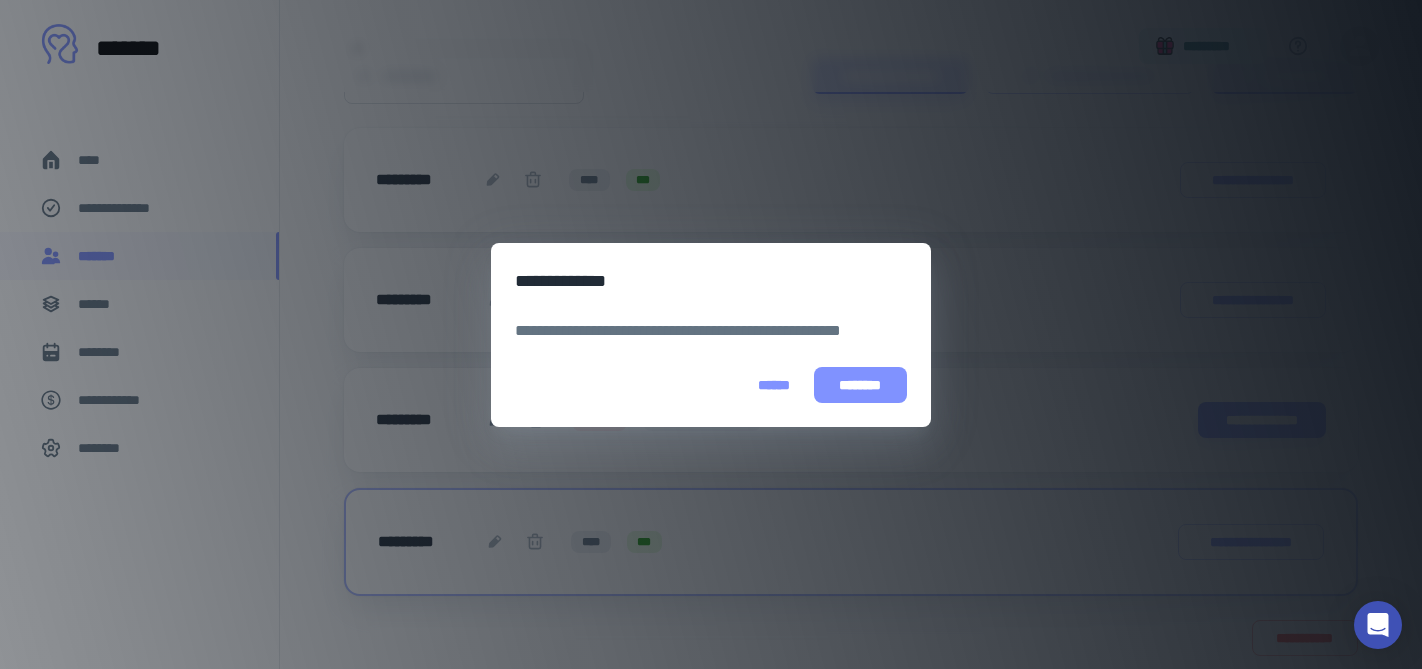 click on "********" at bounding box center (860, 385) 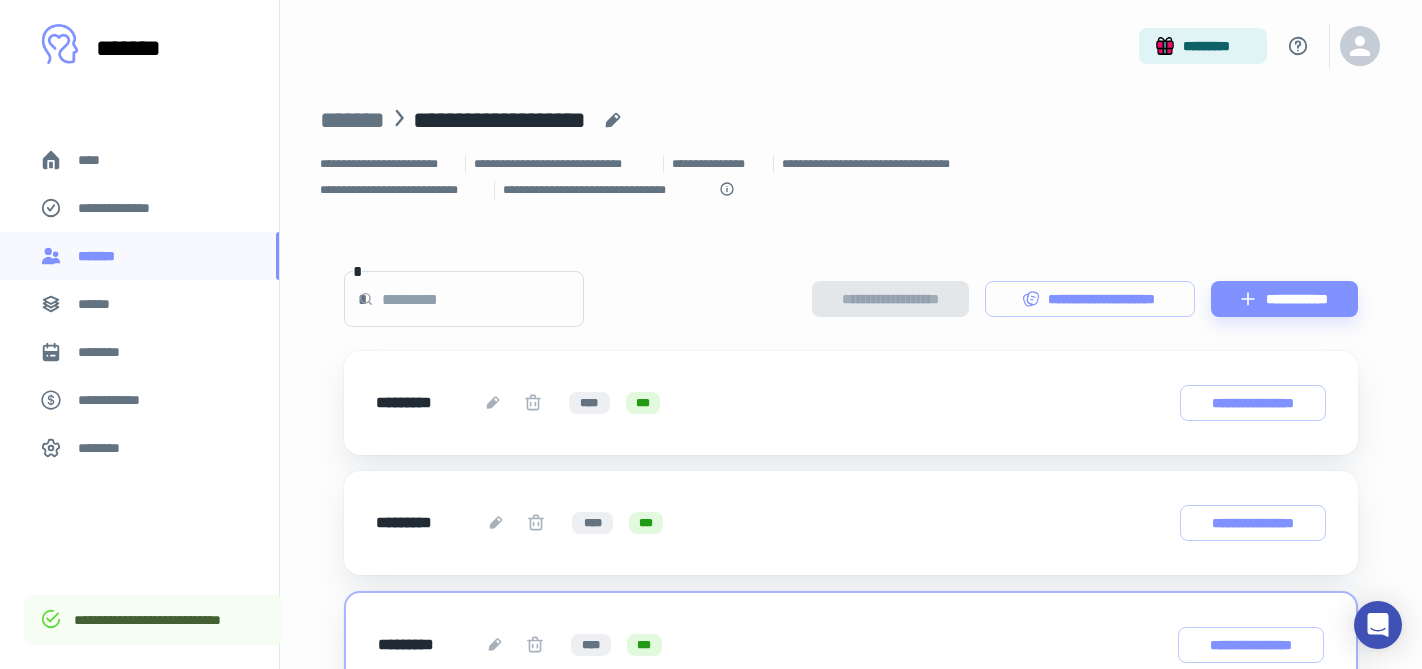 scroll, scrollTop: 0, scrollLeft: 0, axis: both 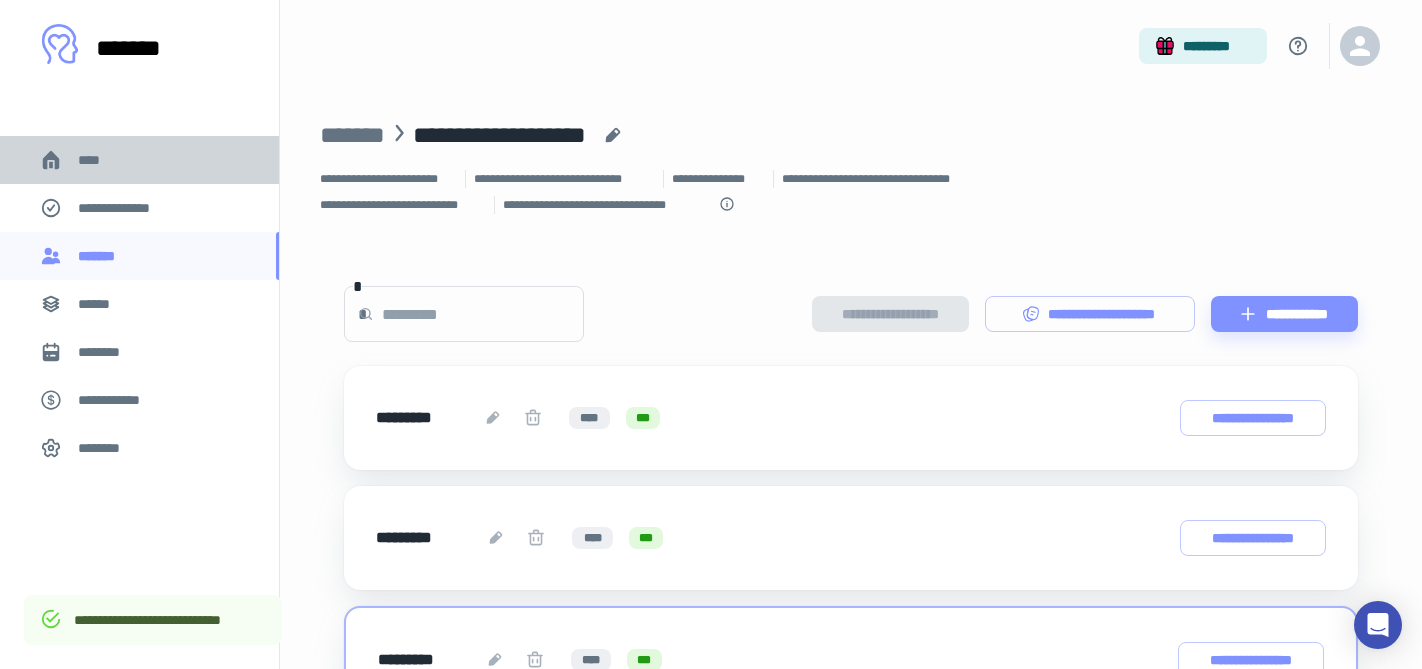 click on "****" at bounding box center [139, 160] 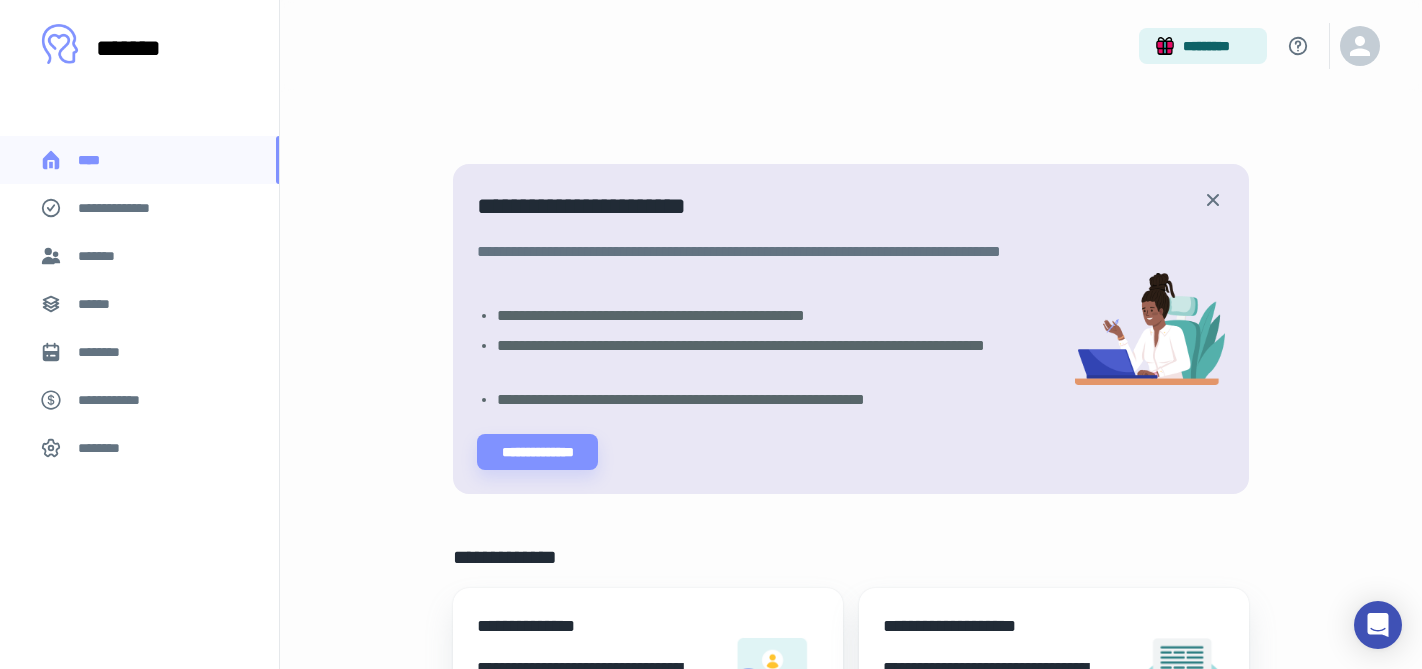 click on "*******" at bounding box center [139, 256] 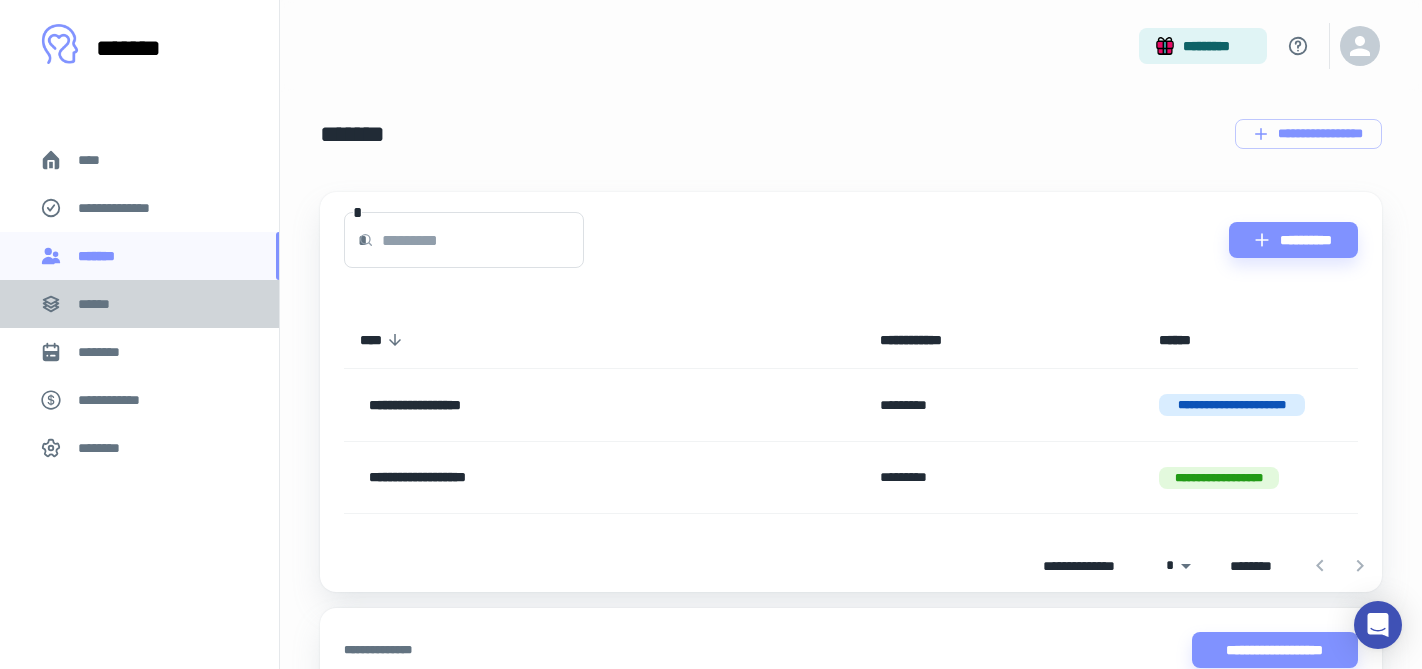 click on "******" at bounding box center (139, 304) 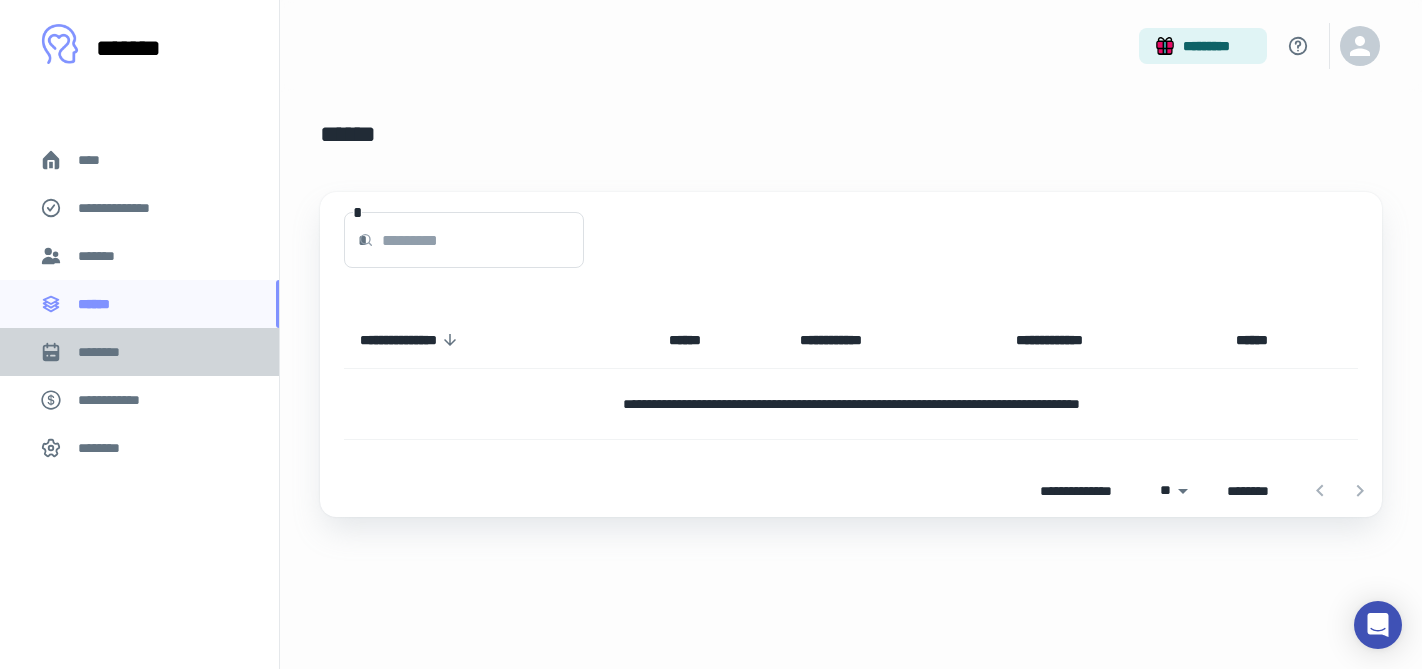 click on "********" at bounding box center [107, 352] 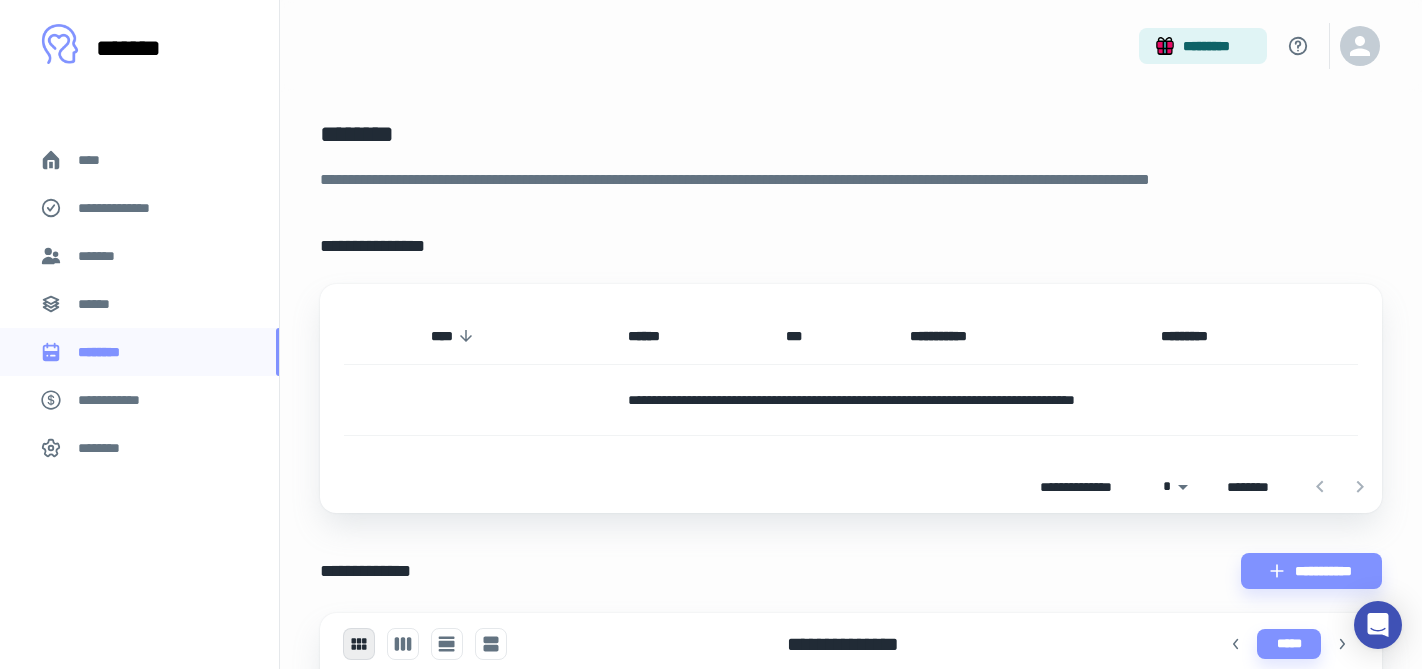 click on "**********" at bounding box center [119, 400] 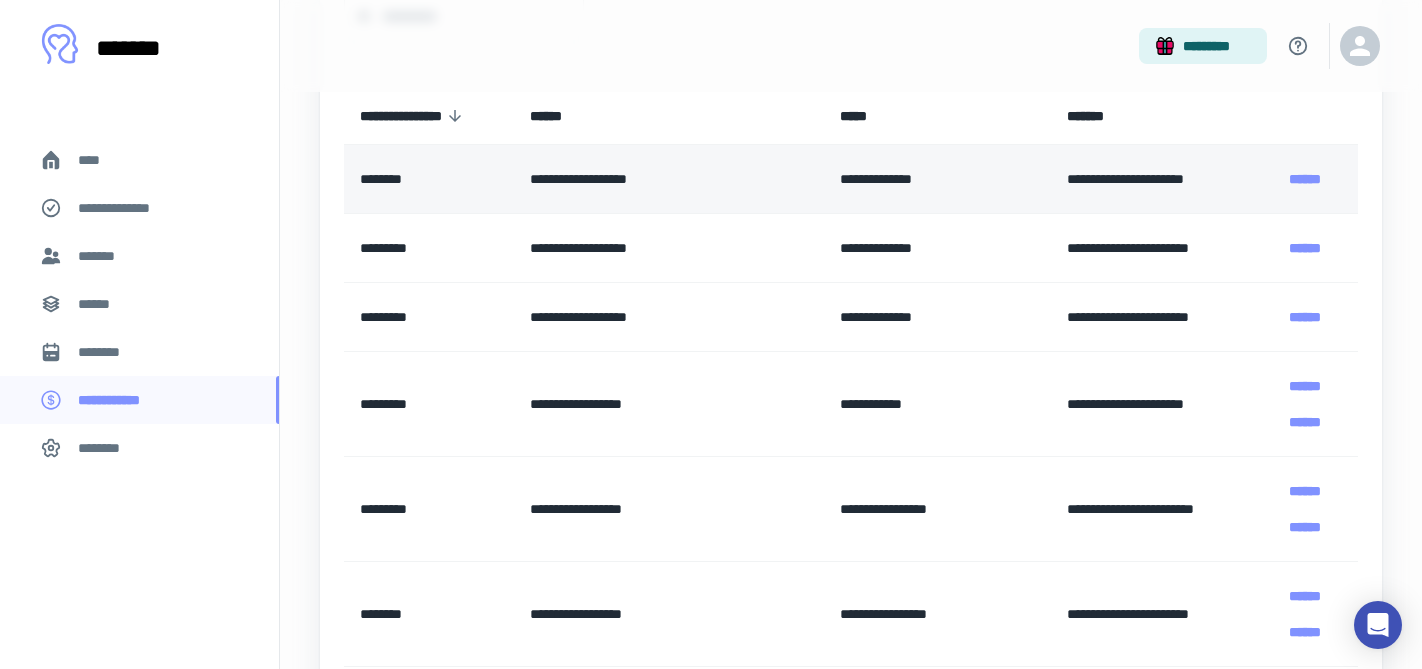 scroll, scrollTop: 0, scrollLeft: 0, axis: both 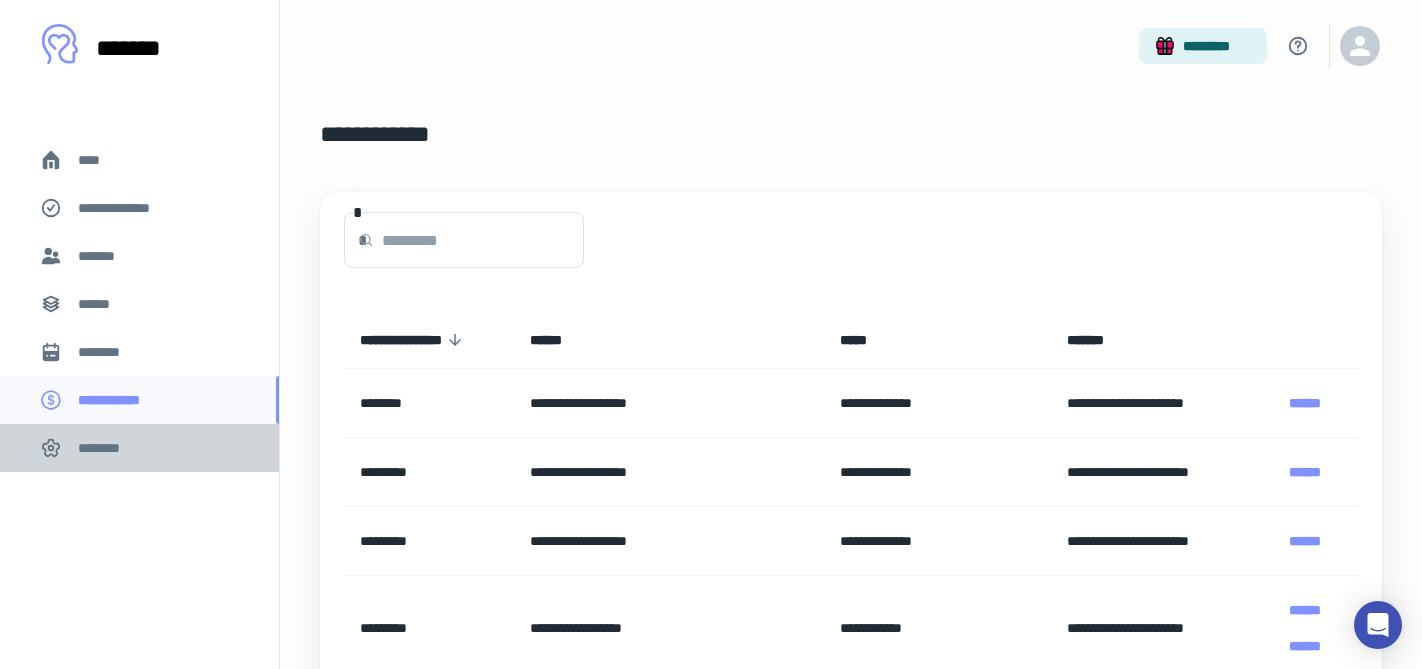 click on "********" at bounding box center (105, 448) 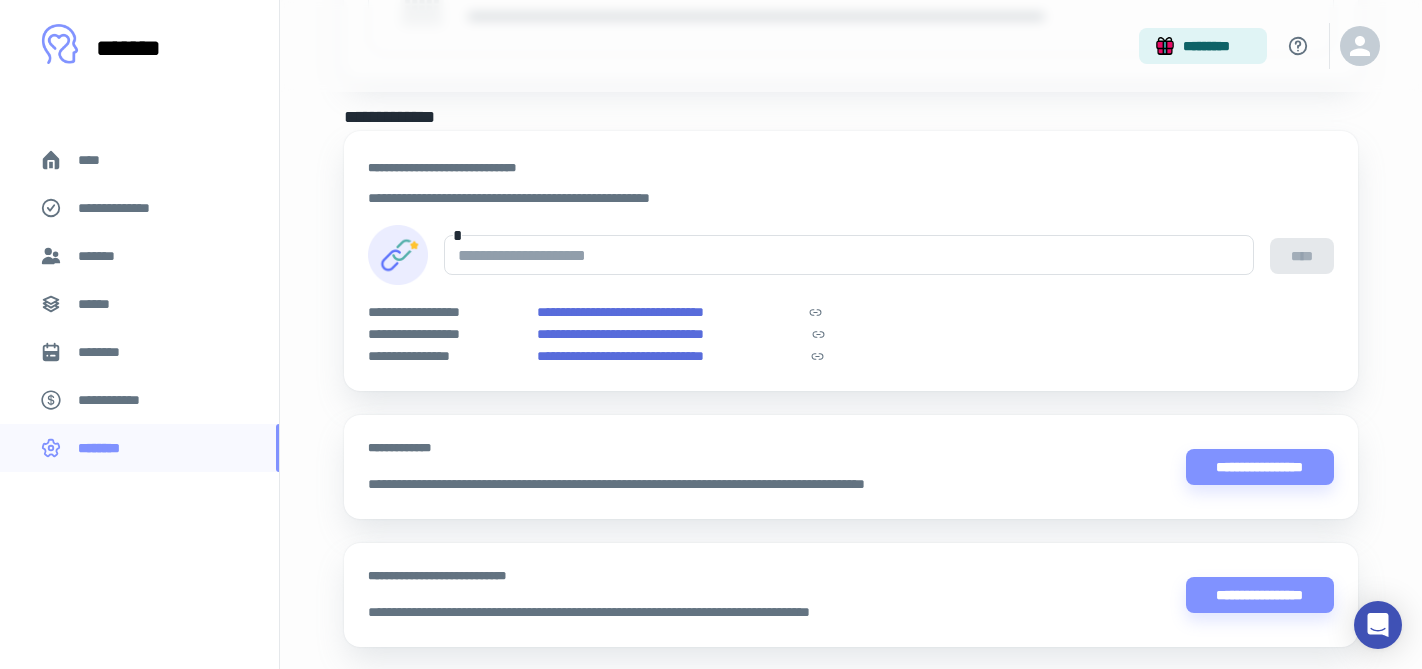 scroll, scrollTop: 1619, scrollLeft: 0, axis: vertical 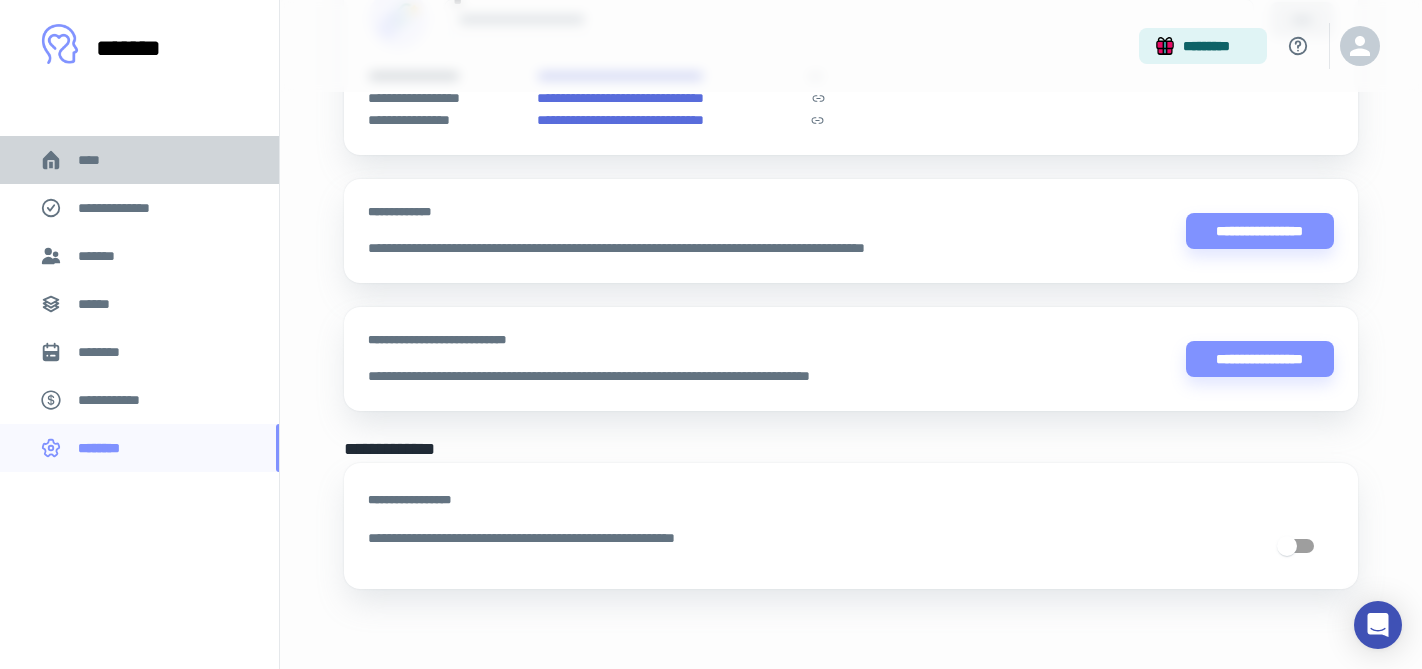 click on "****" at bounding box center (139, 160) 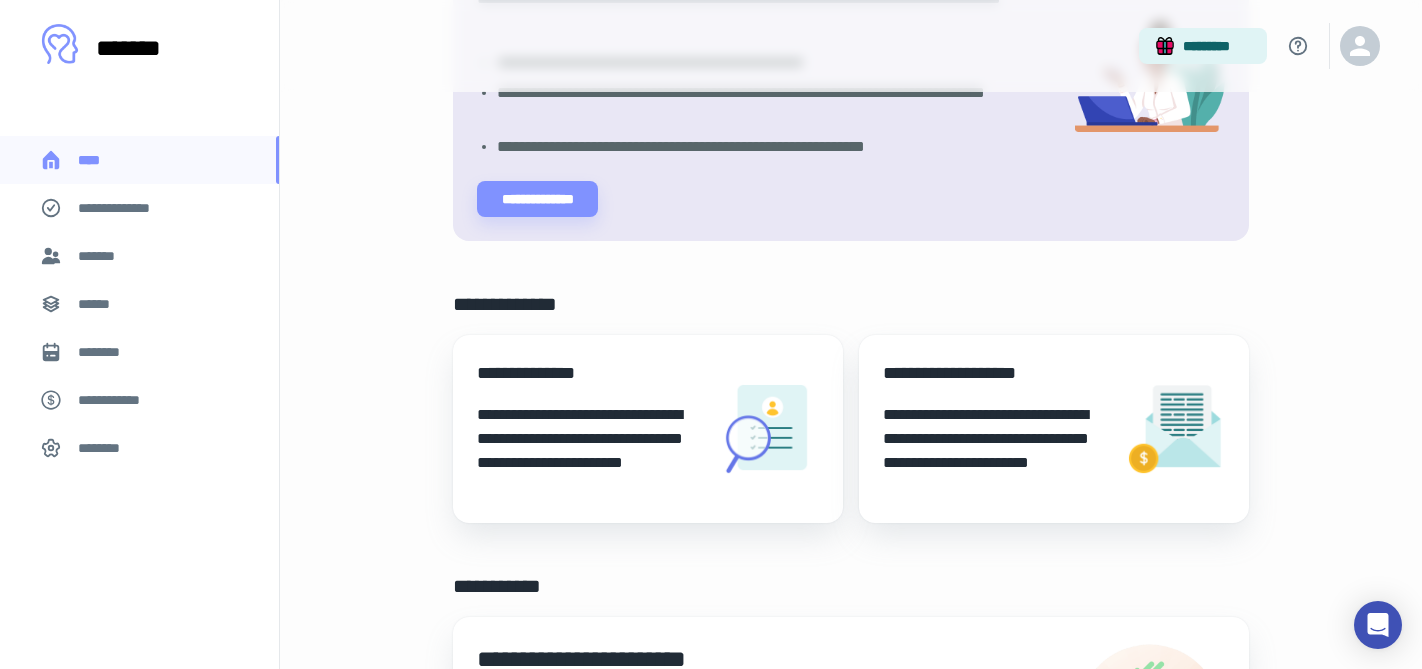 scroll, scrollTop: 398, scrollLeft: 0, axis: vertical 